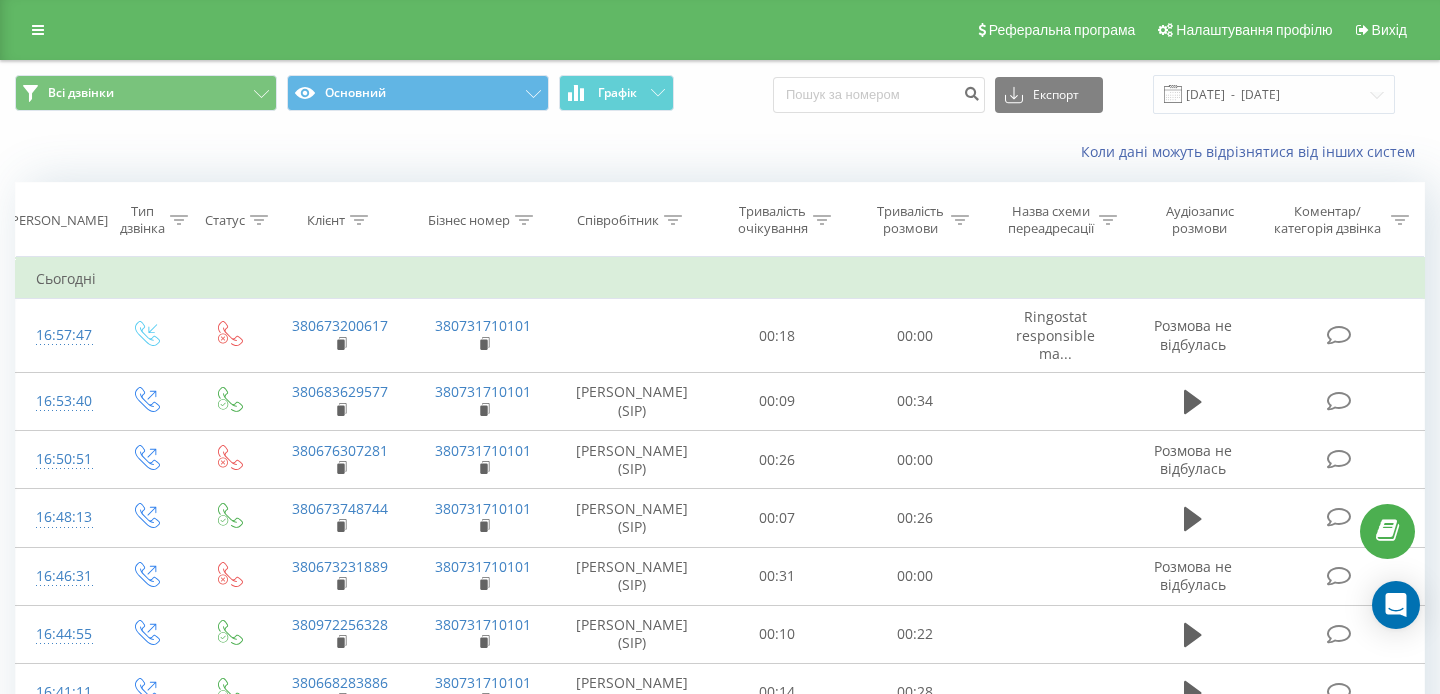 scroll, scrollTop: 0, scrollLeft: 0, axis: both 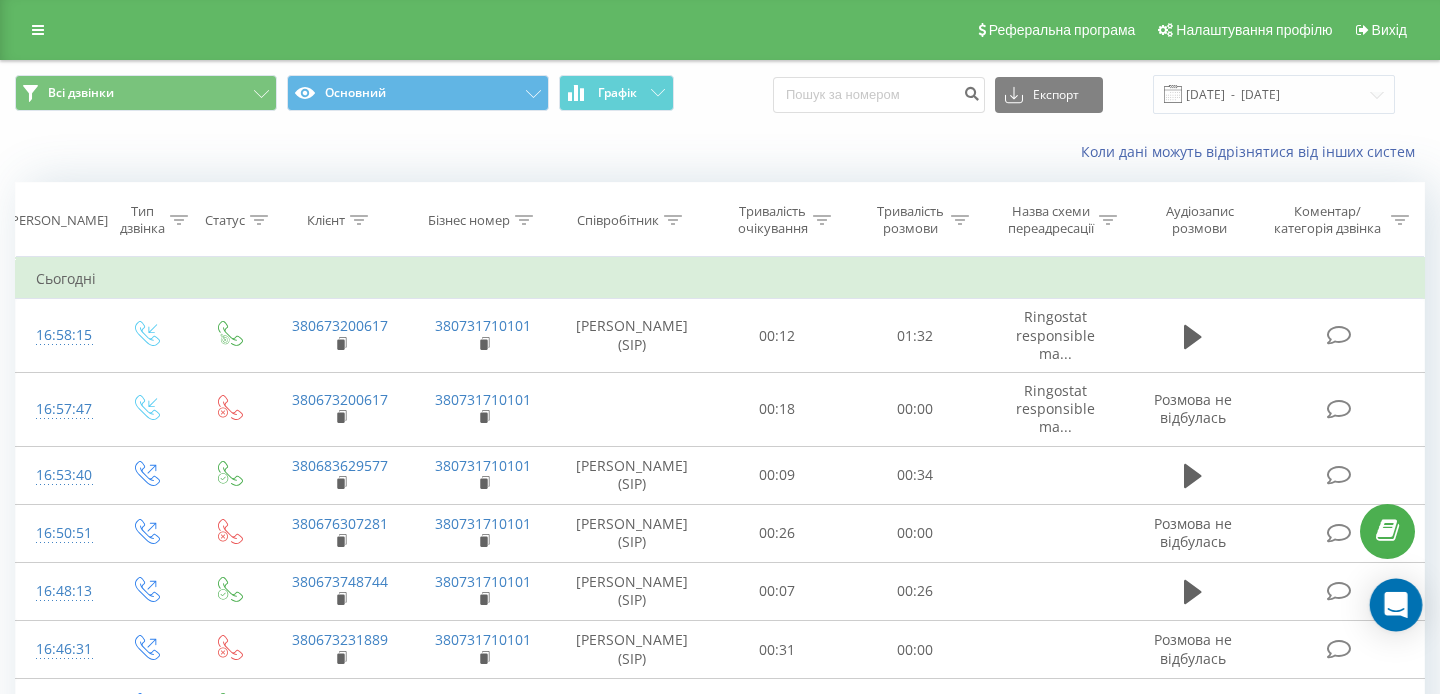 click 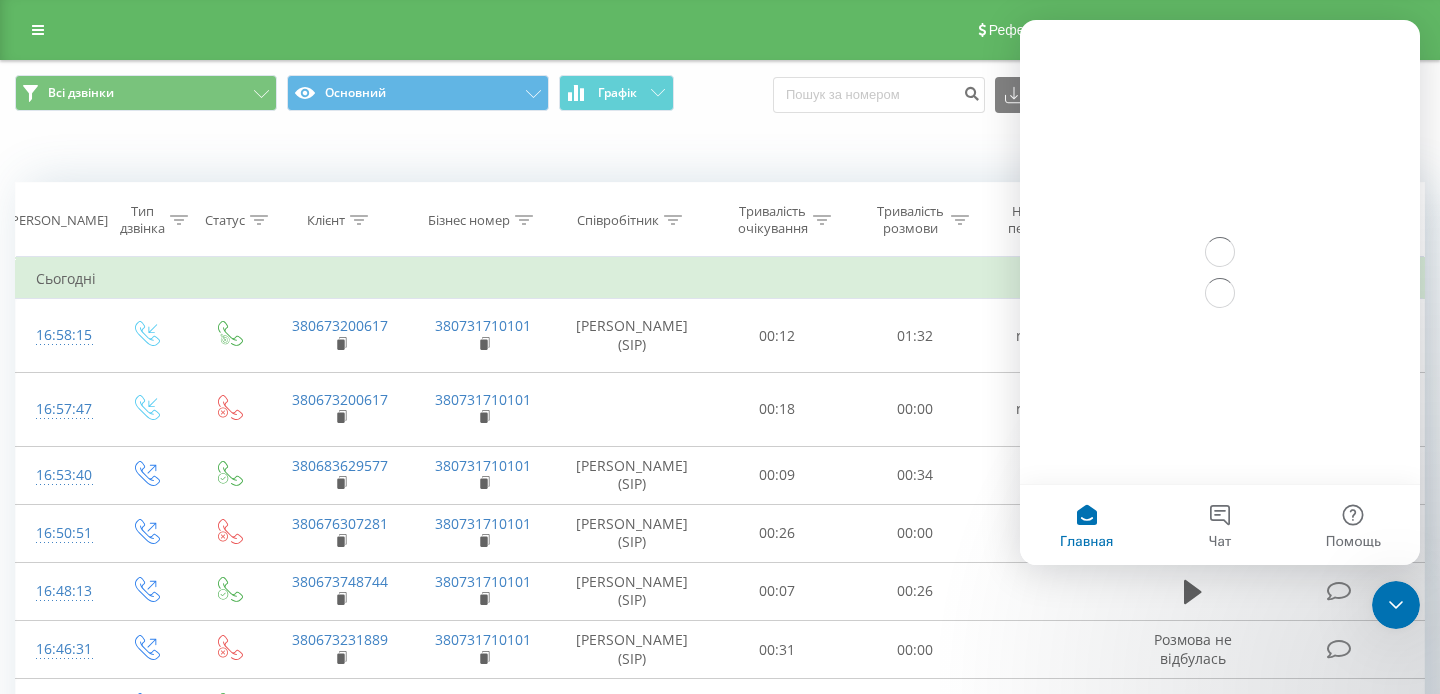 scroll, scrollTop: 0, scrollLeft: 0, axis: both 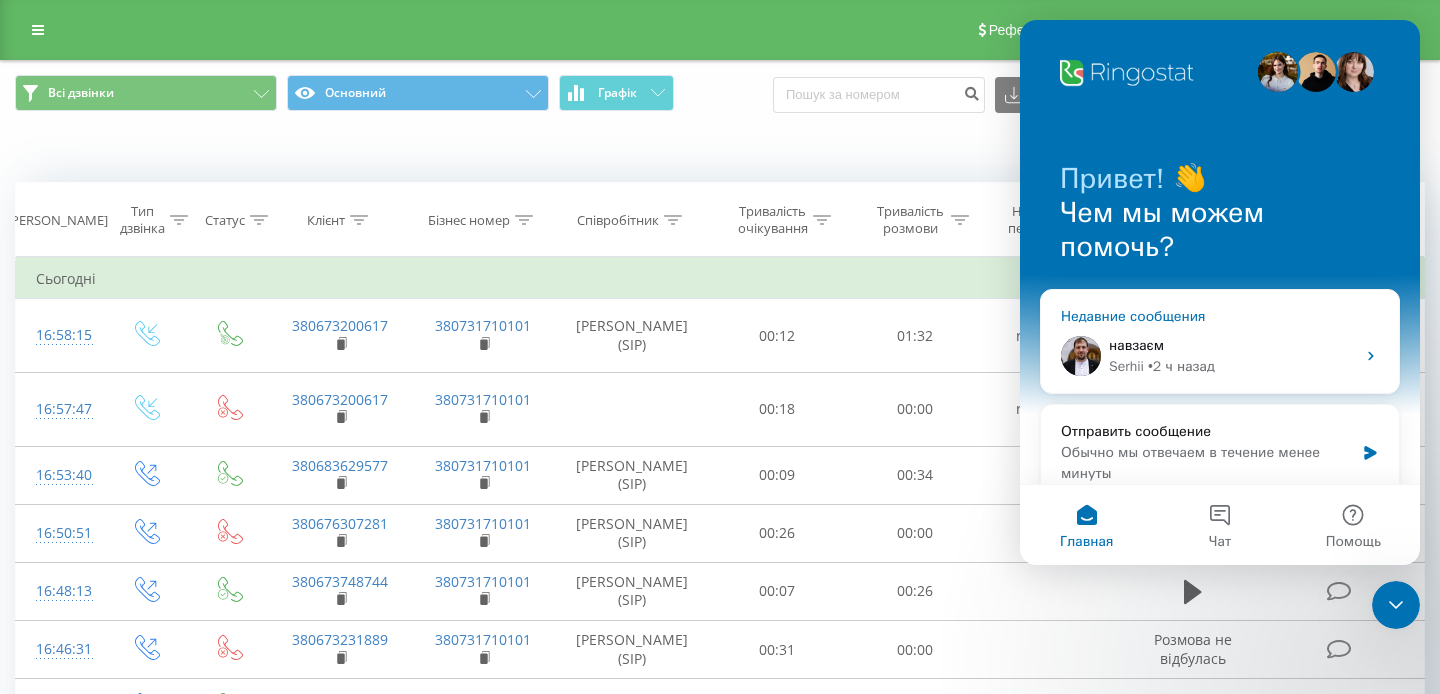 click on "Недавние сообщения навзаєм Serhii •  2 ч назад" at bounding box center [1220, 341] 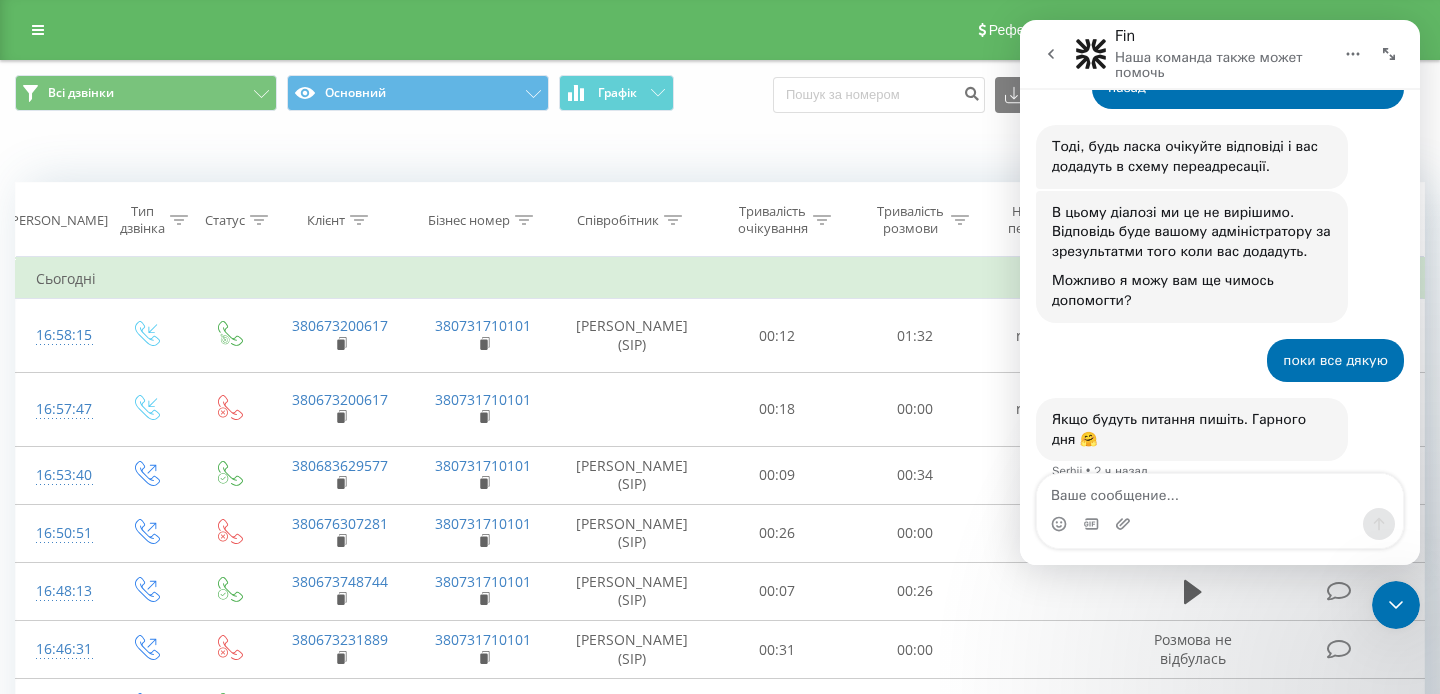 scroll, scrollTop: 3183, scrollLeft: 0, axis: vertical 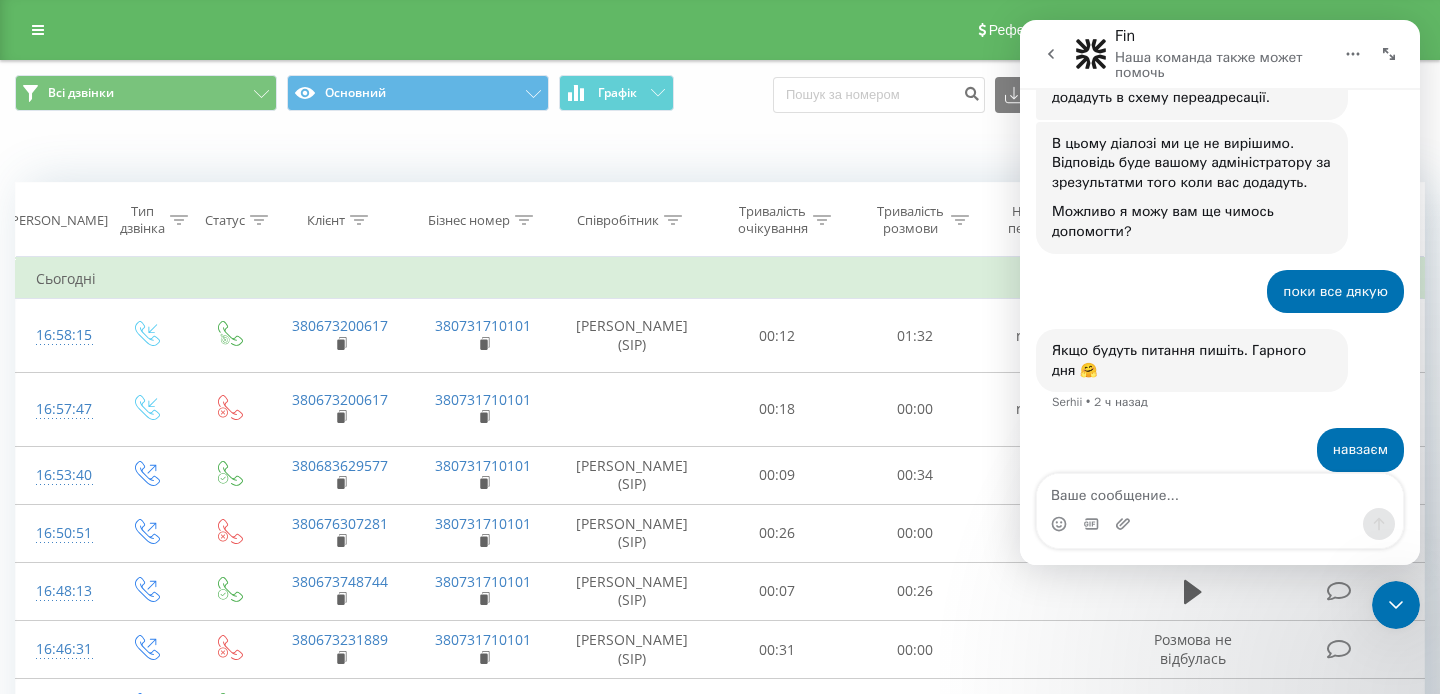 type on "l" 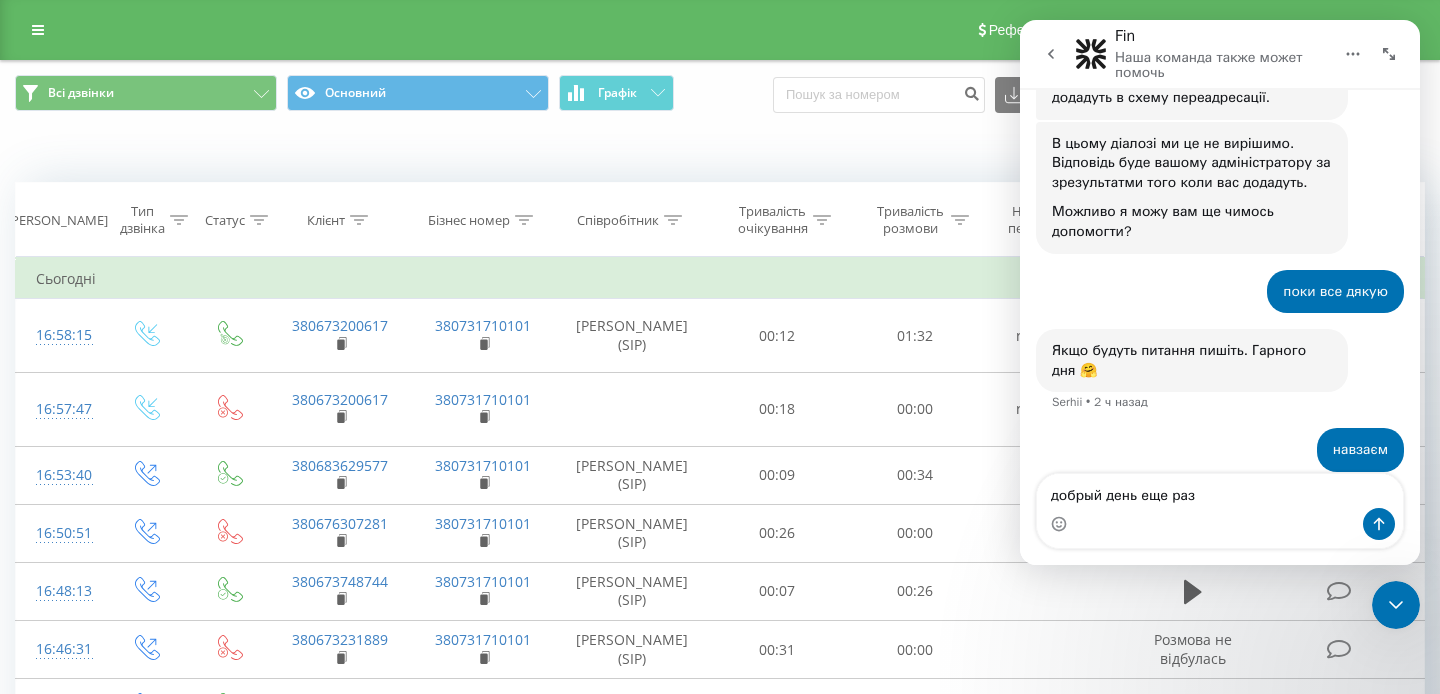 type on "добрый день еще раз" 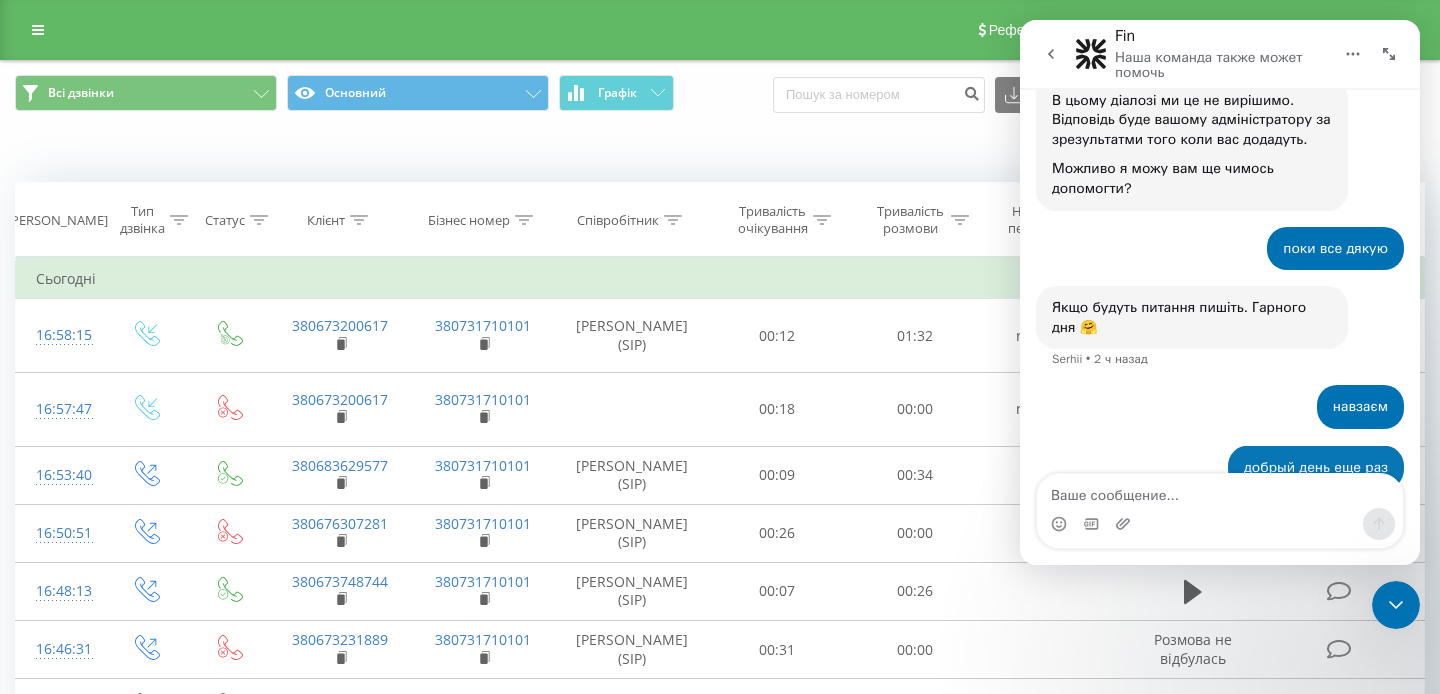 scroll, scrollTop: 3243, scrollLeft: 0, axis: vertical 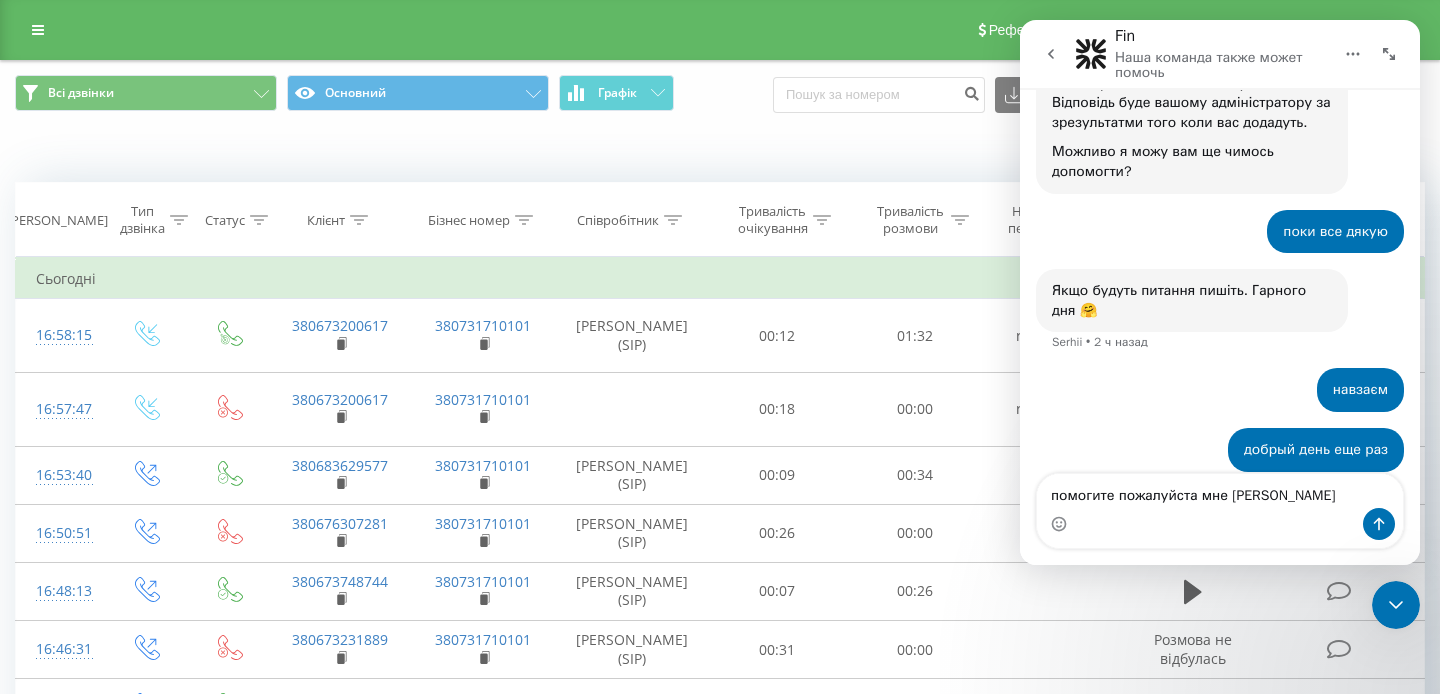 type on "помогите пожалуйста мне Вы" 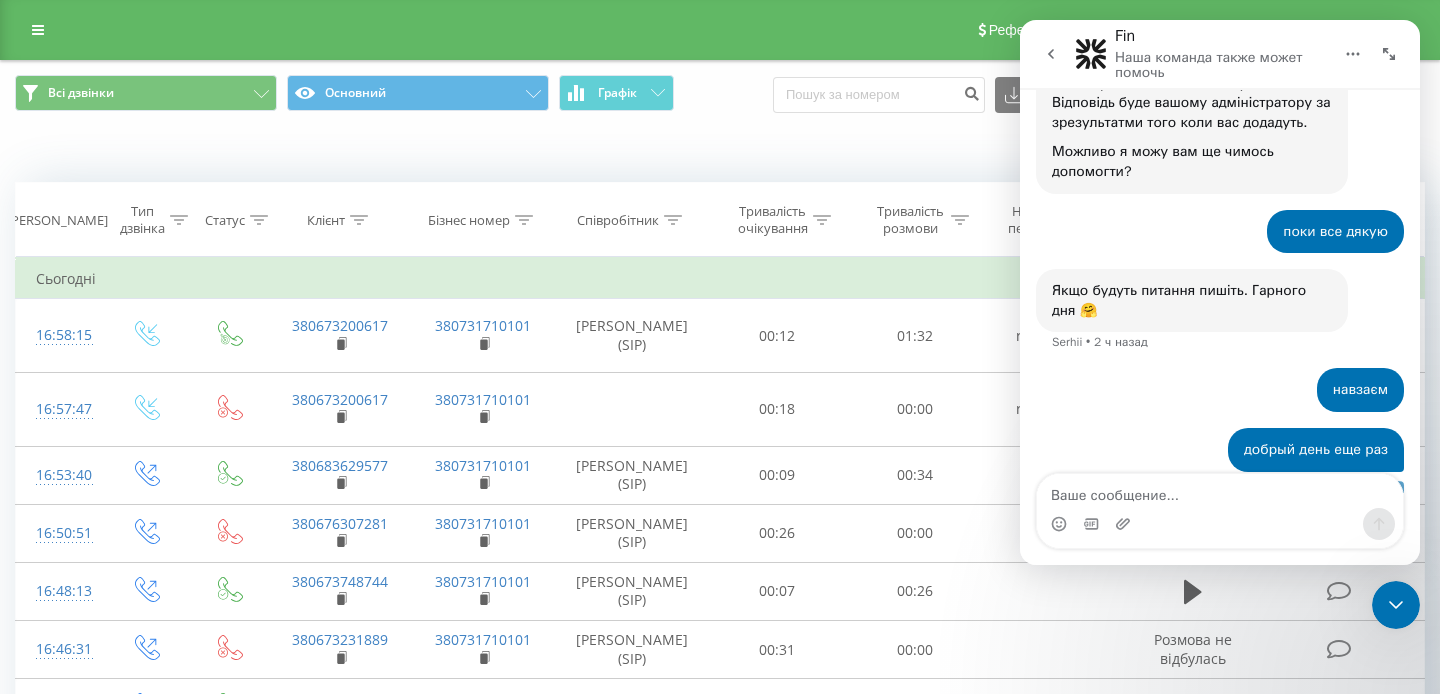scroll, scrollTop: 3288, scrollLeft: 0, axis: vertical 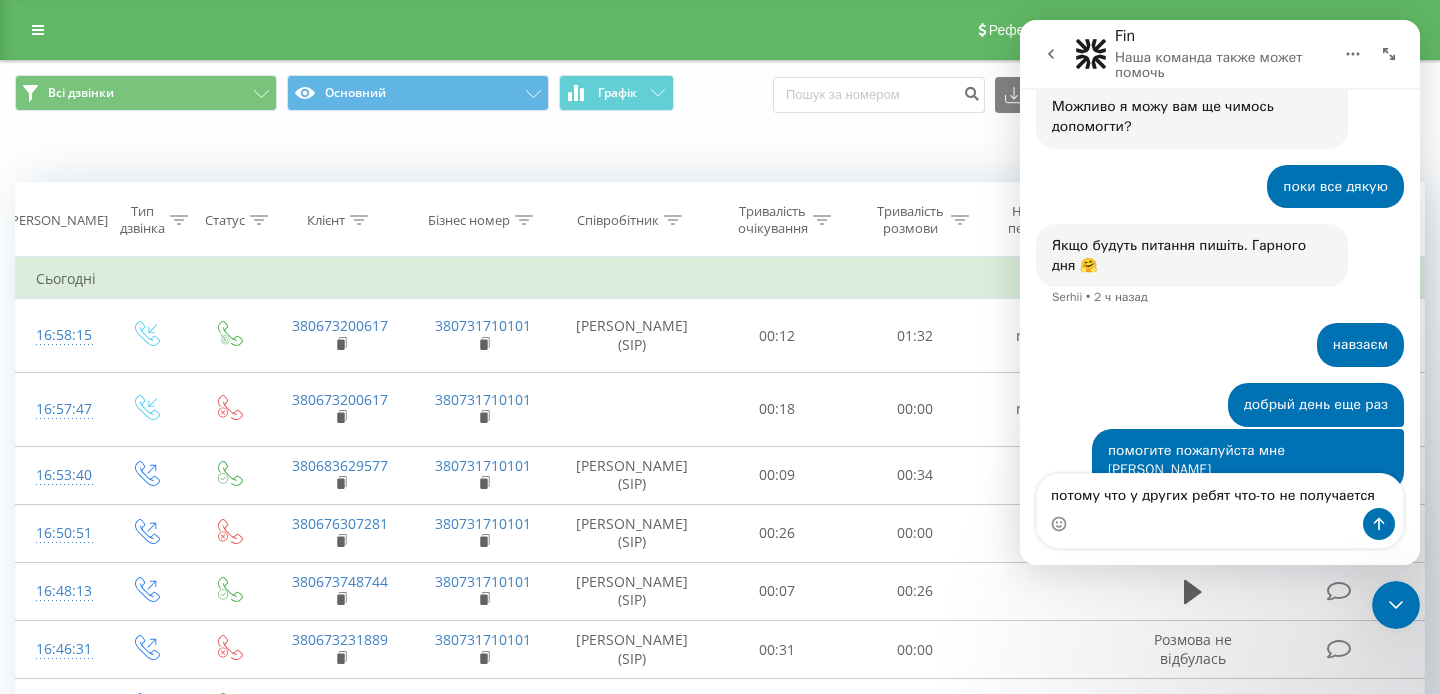 type on "потому что у других ребят что-то не получается" 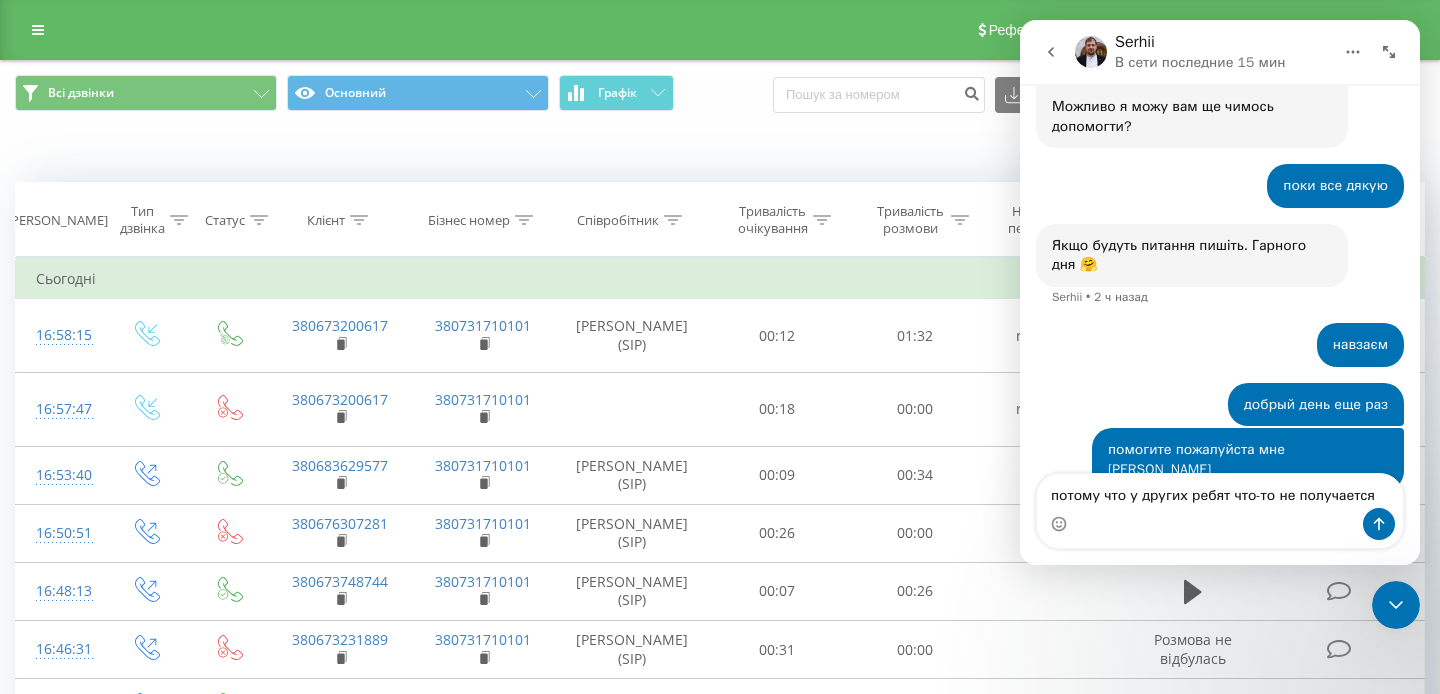 type 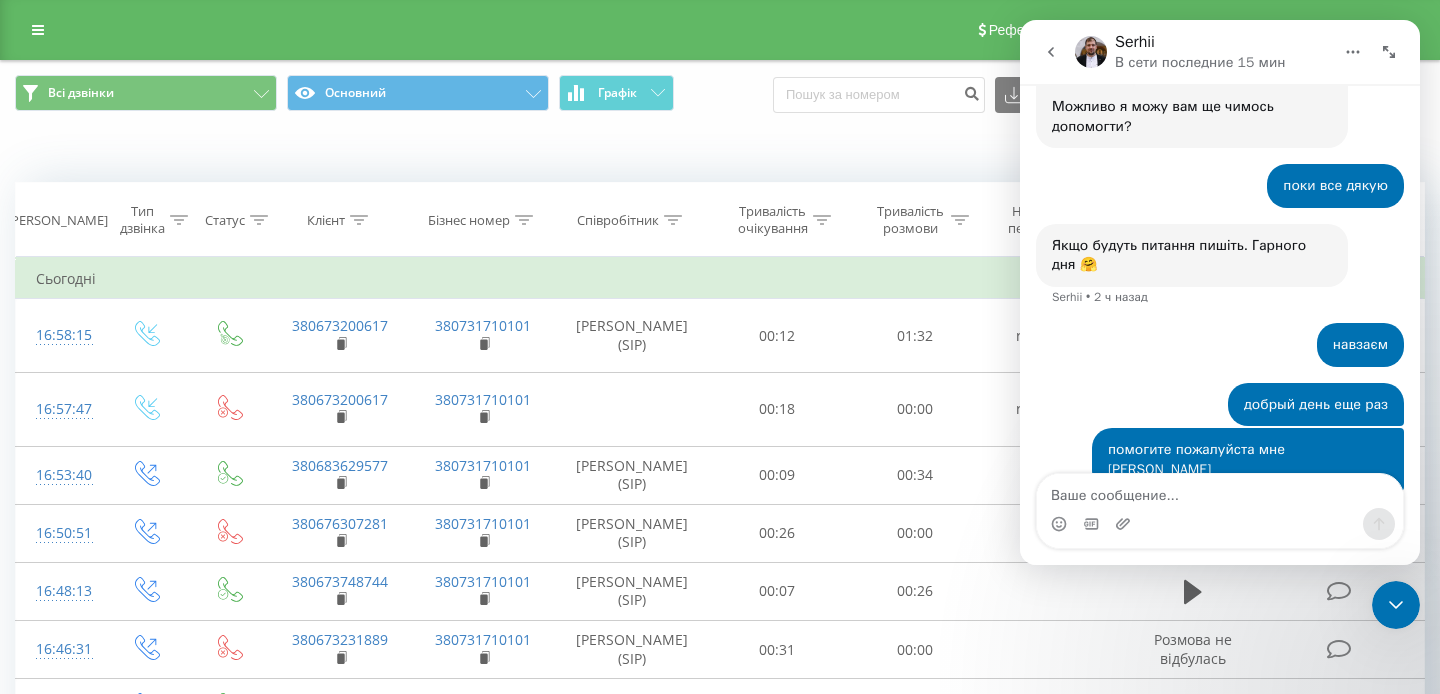 scroll, scrollTop: 3349, scrollLeft: 0, axis: vertical 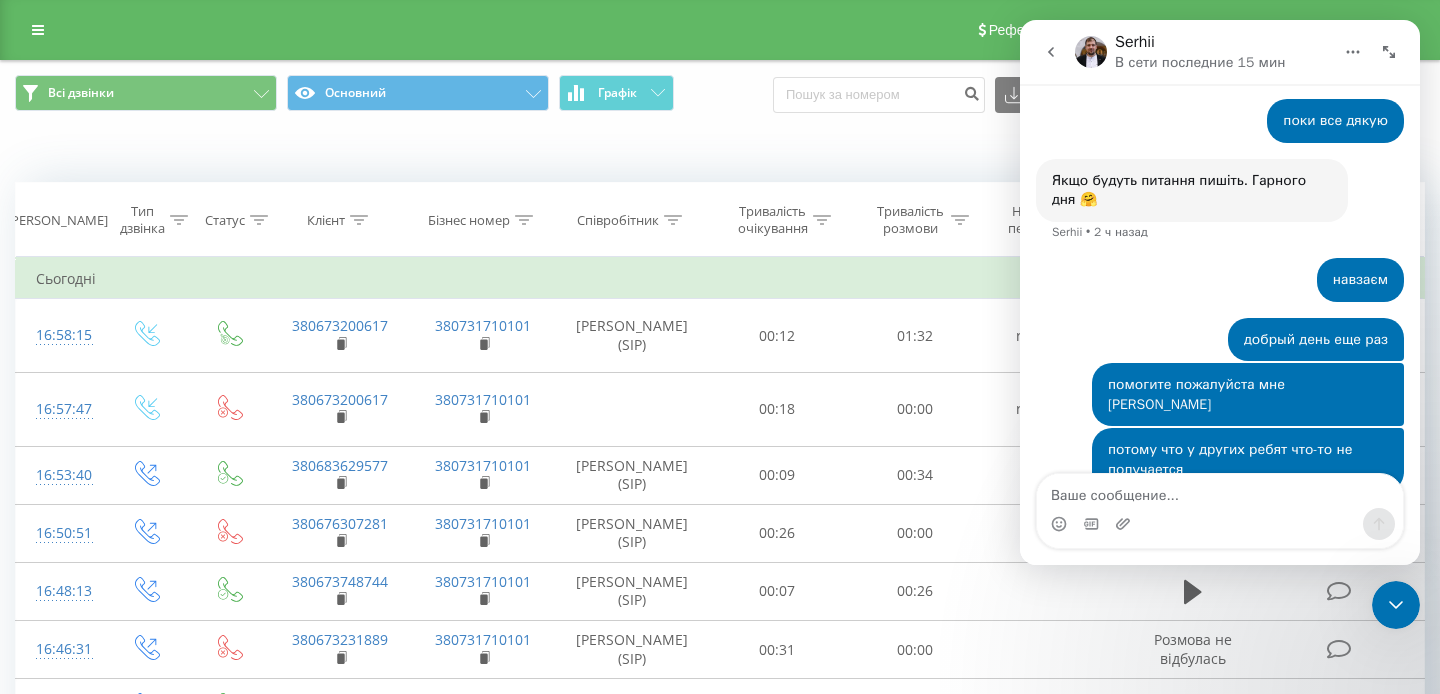 click at bounding box center (1091, 52) 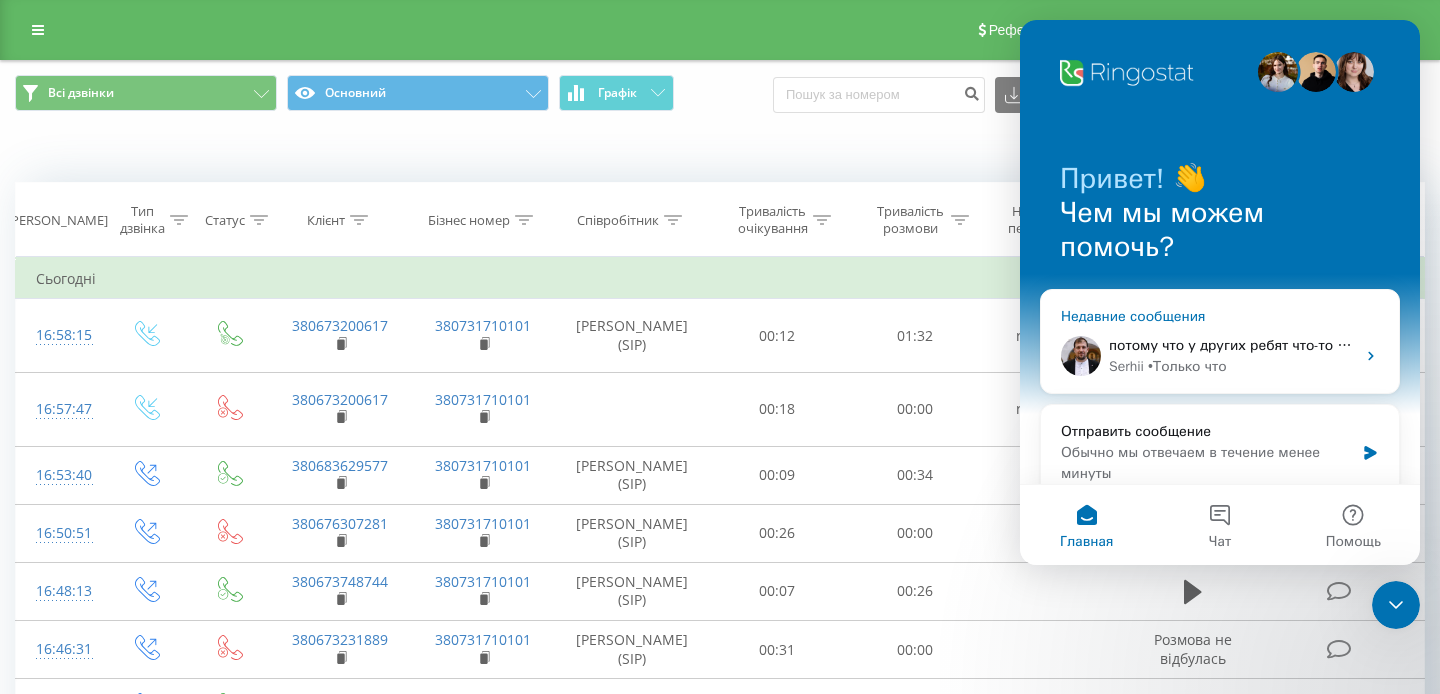 click on "потому что у других ребят что-то не получается" at bounding box center [1232, 345] 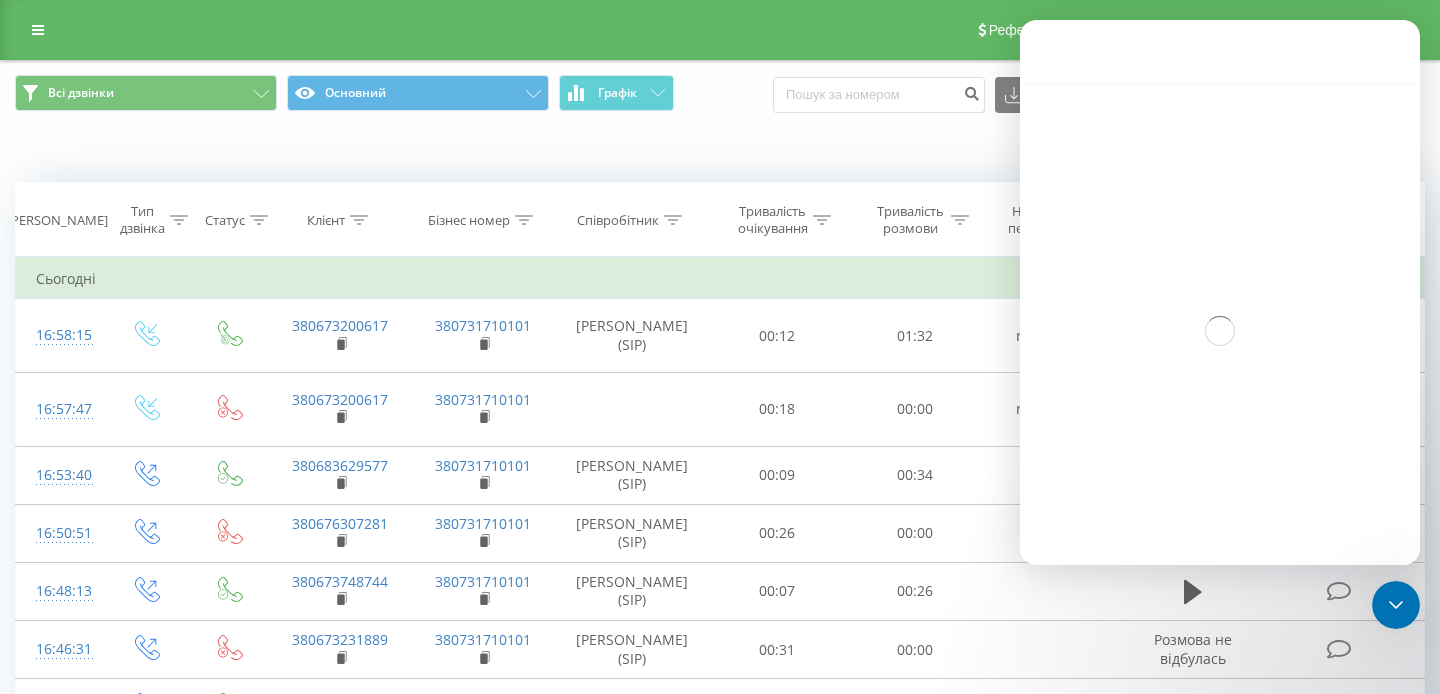 scroll, scrollTop: 12, scrollLeft: 0, axis: vertical 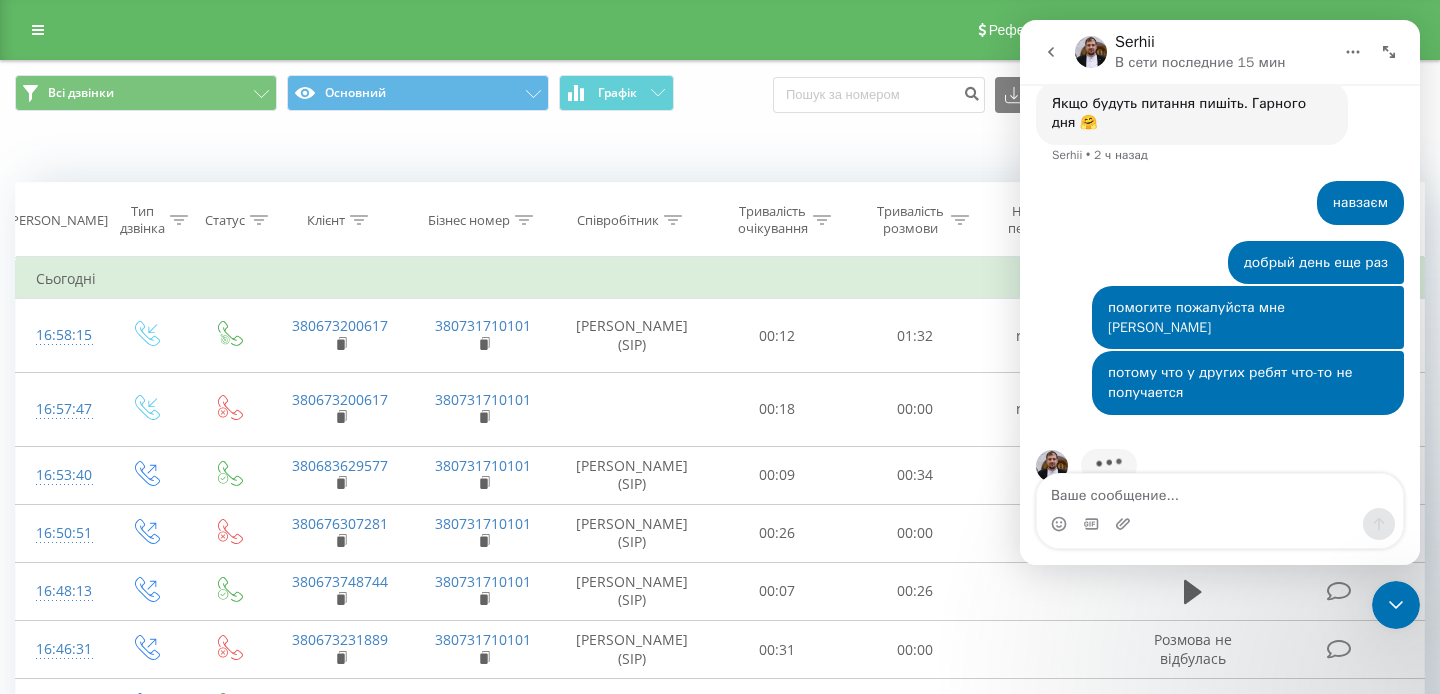 click on "Печатает..." at bounding box center (1220, 477) 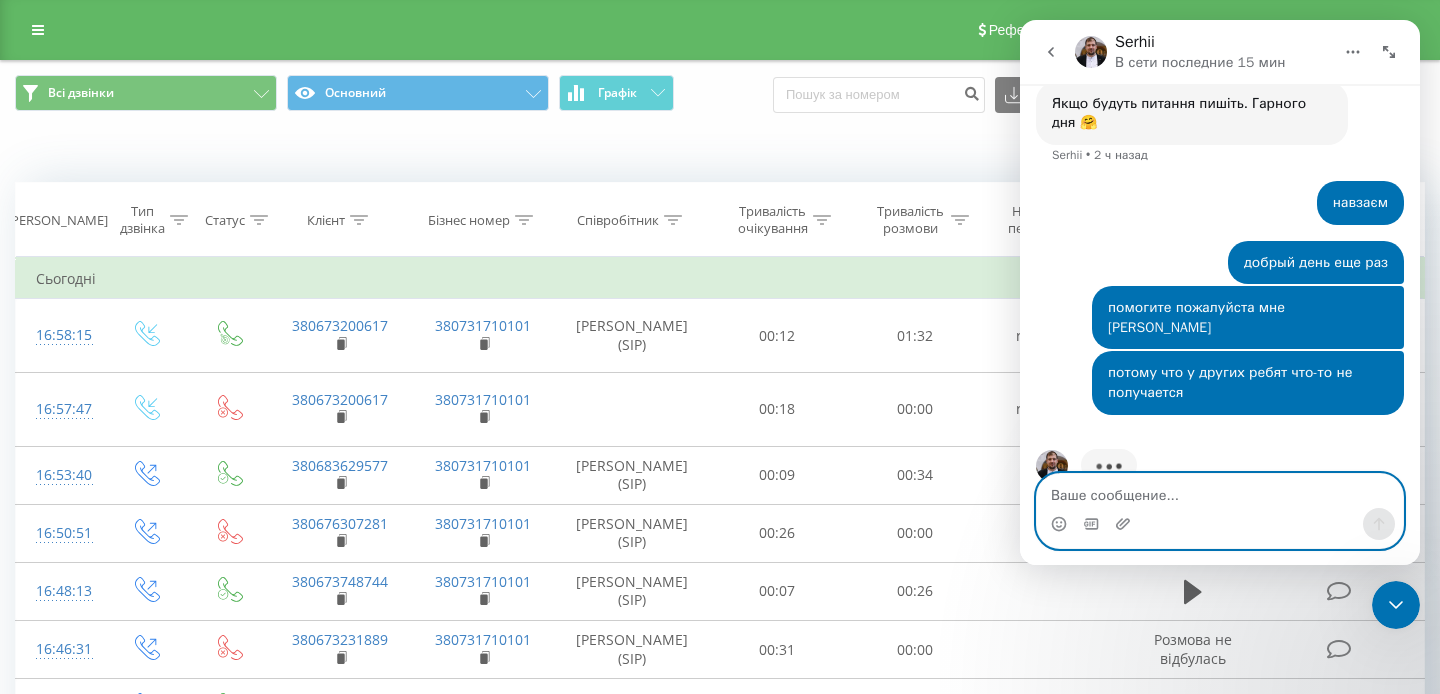 click at bounding box center (1220, 491) 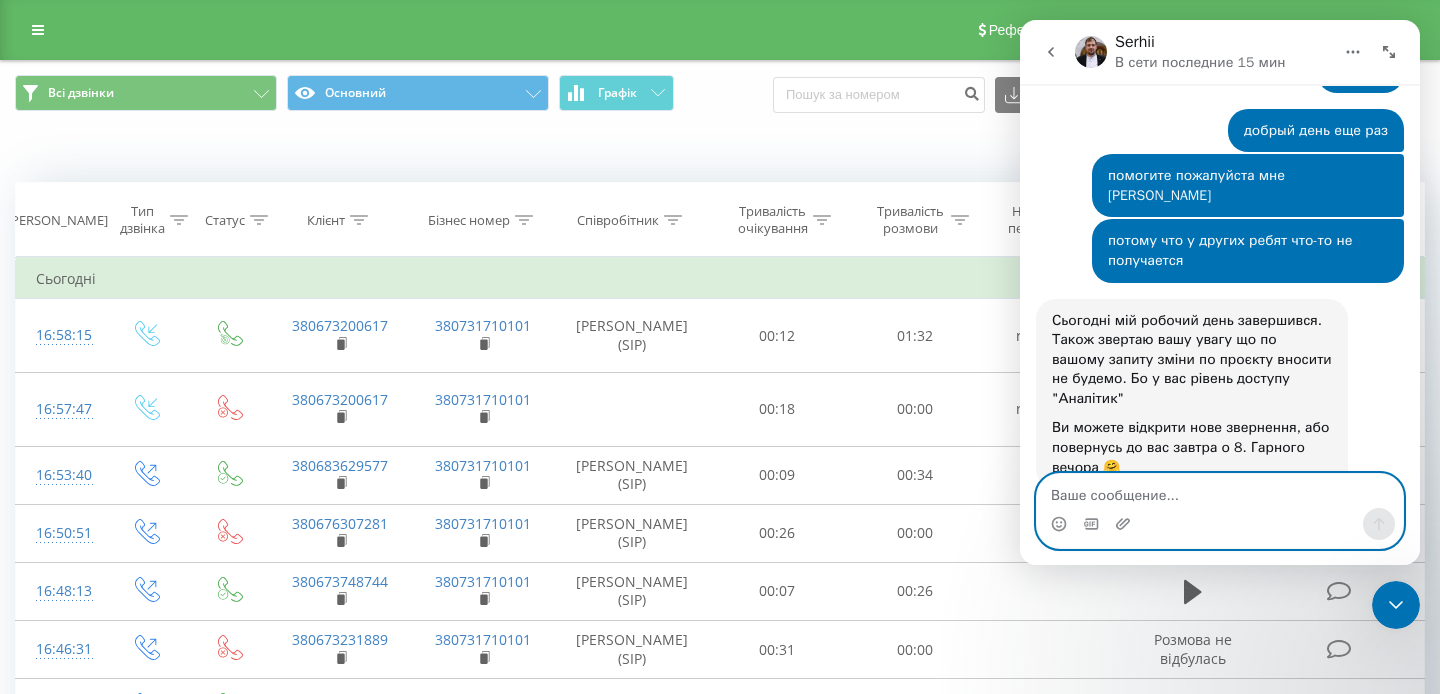 scroll, scrollTop: 3556, scrollLeft: 0, axis: vertical 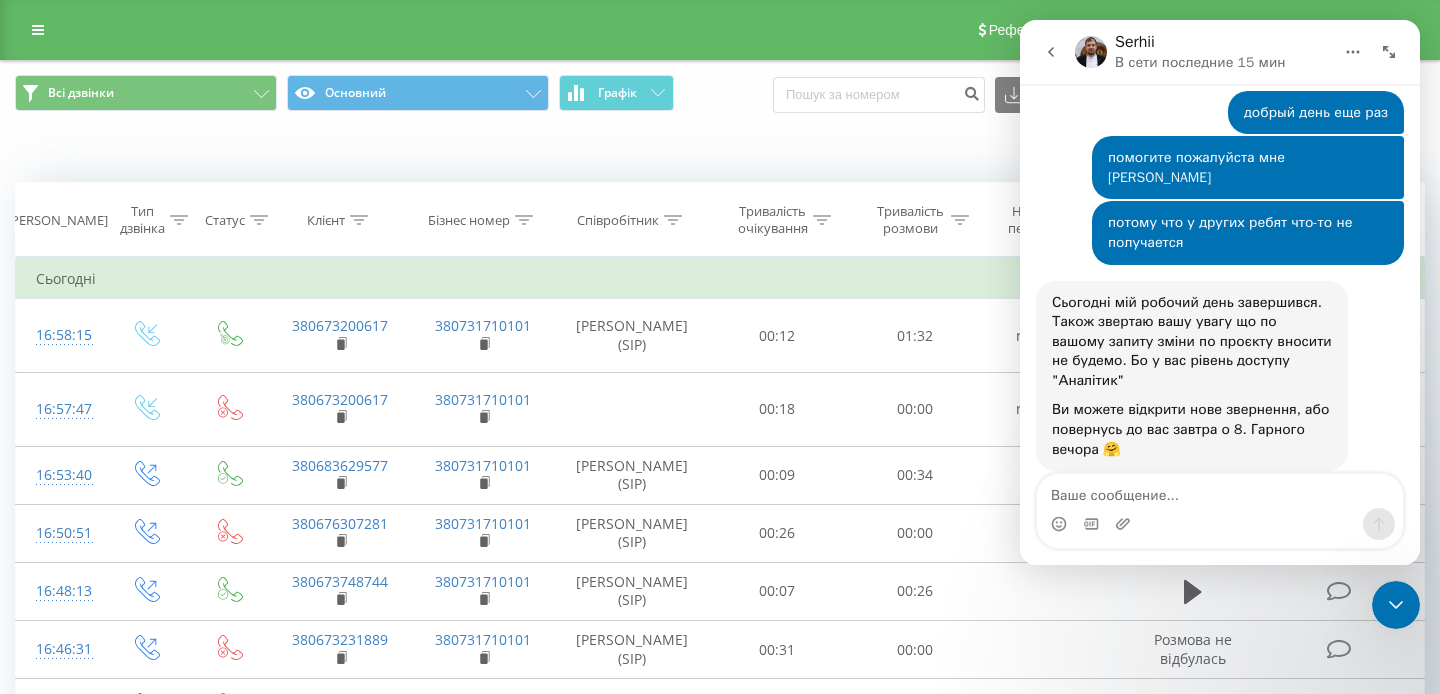 click 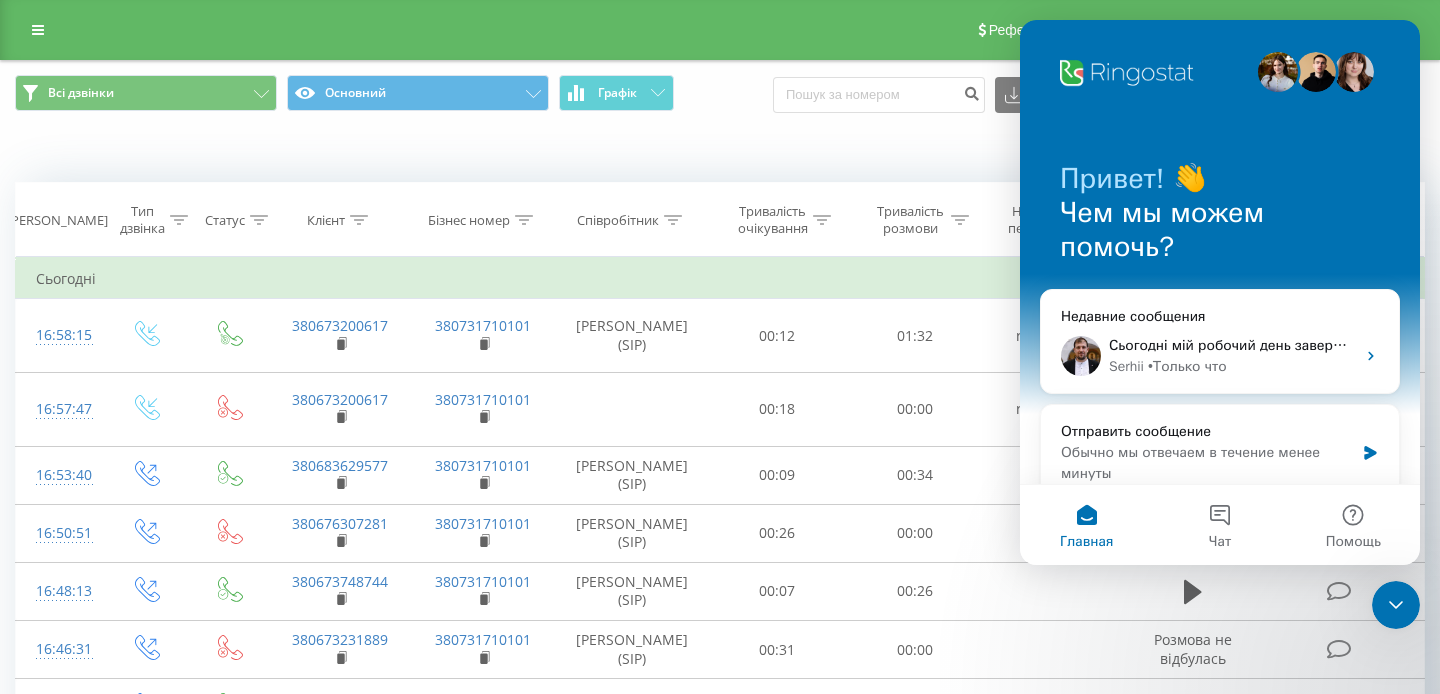 scroll, scrollTop: 0, scrollLeft: 0, axis: both 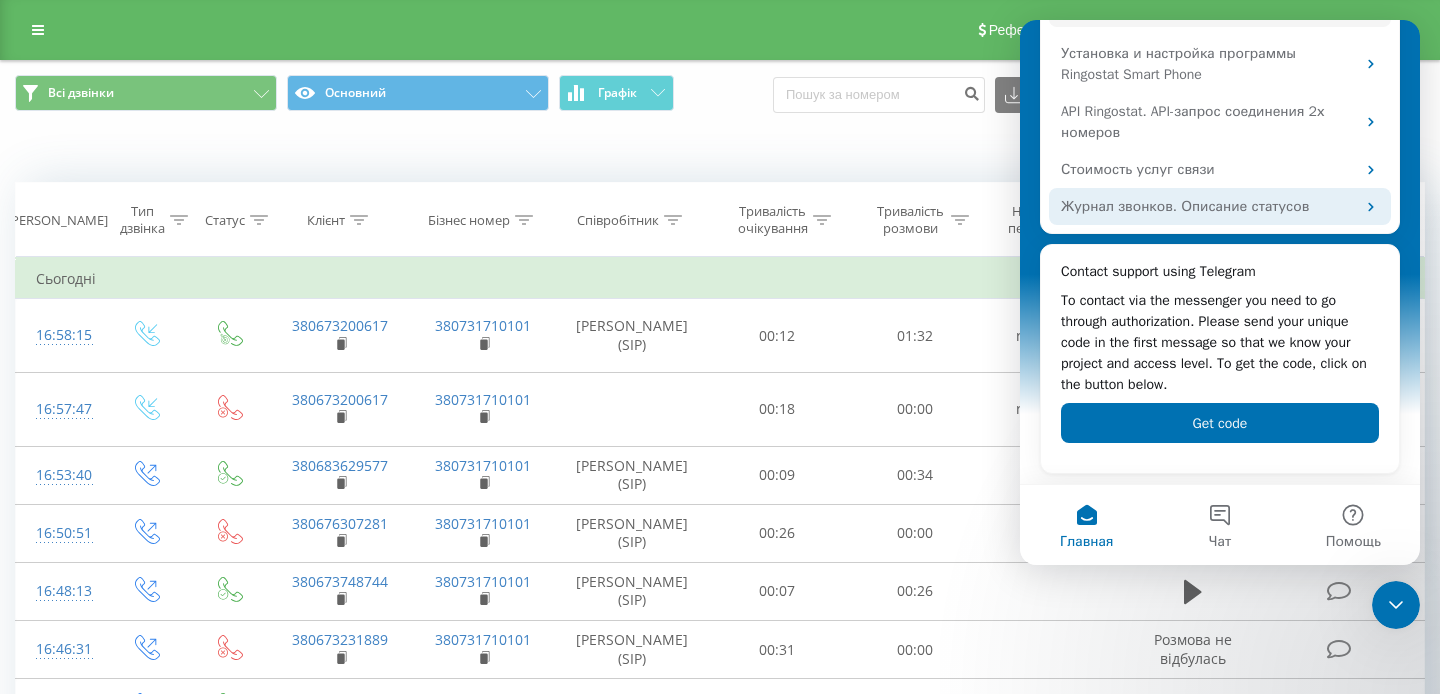 click on "Журнал звонков. Описание статусов" at bounding box center (1208, 206) 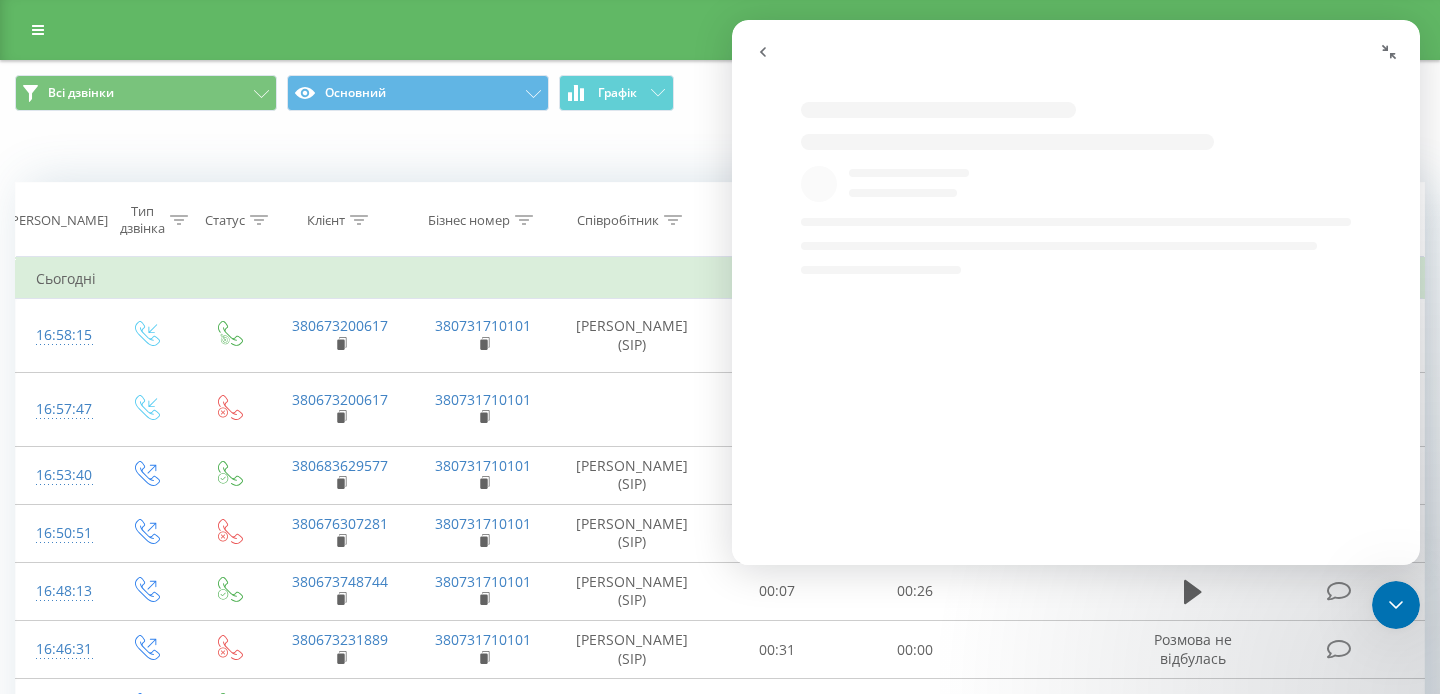 scroll, scrollTop: 0, scrollLeft: 0, axis: both 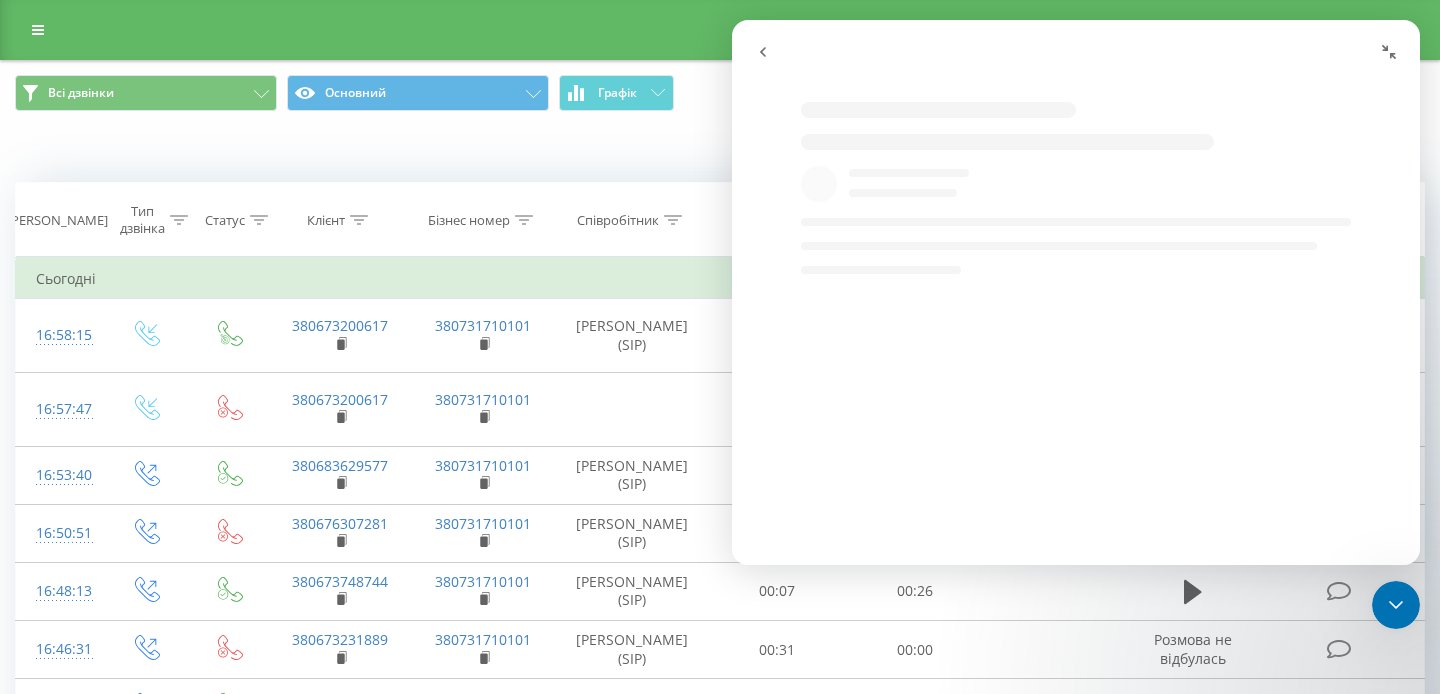 click 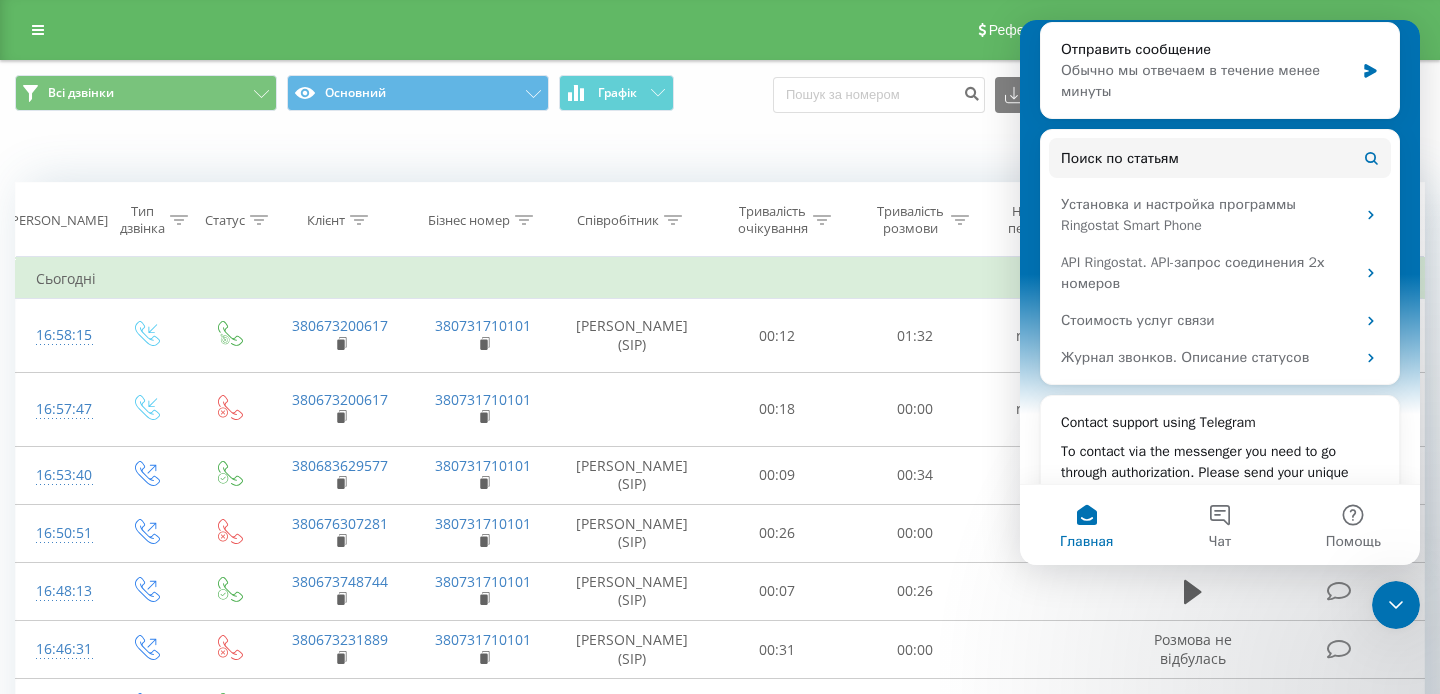 scroll, scrollTop: 533, scrollLeft: 0, axis: vertical 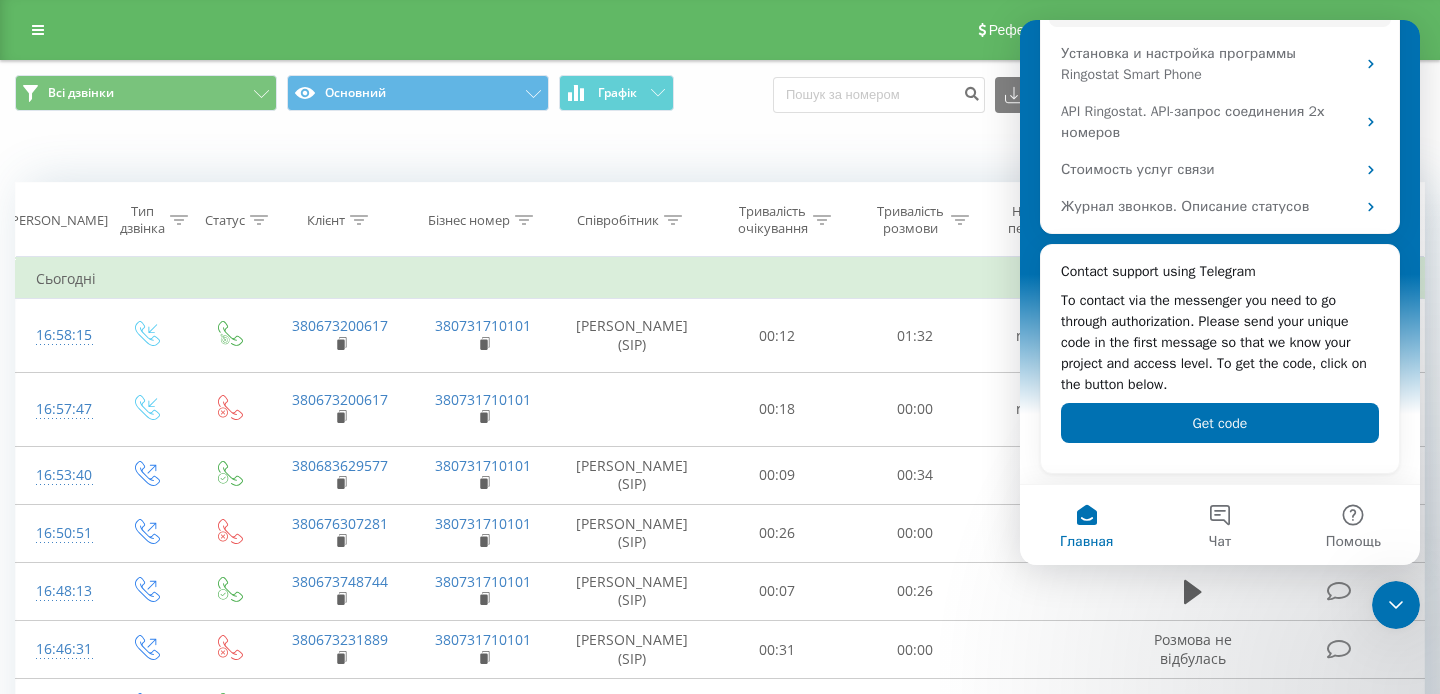 click on "Всі дзвінки Основний Графік Експорт .csv .xls .xlsx 18.07.2025  -  21.07.2025" at bounding box center (720, 94) 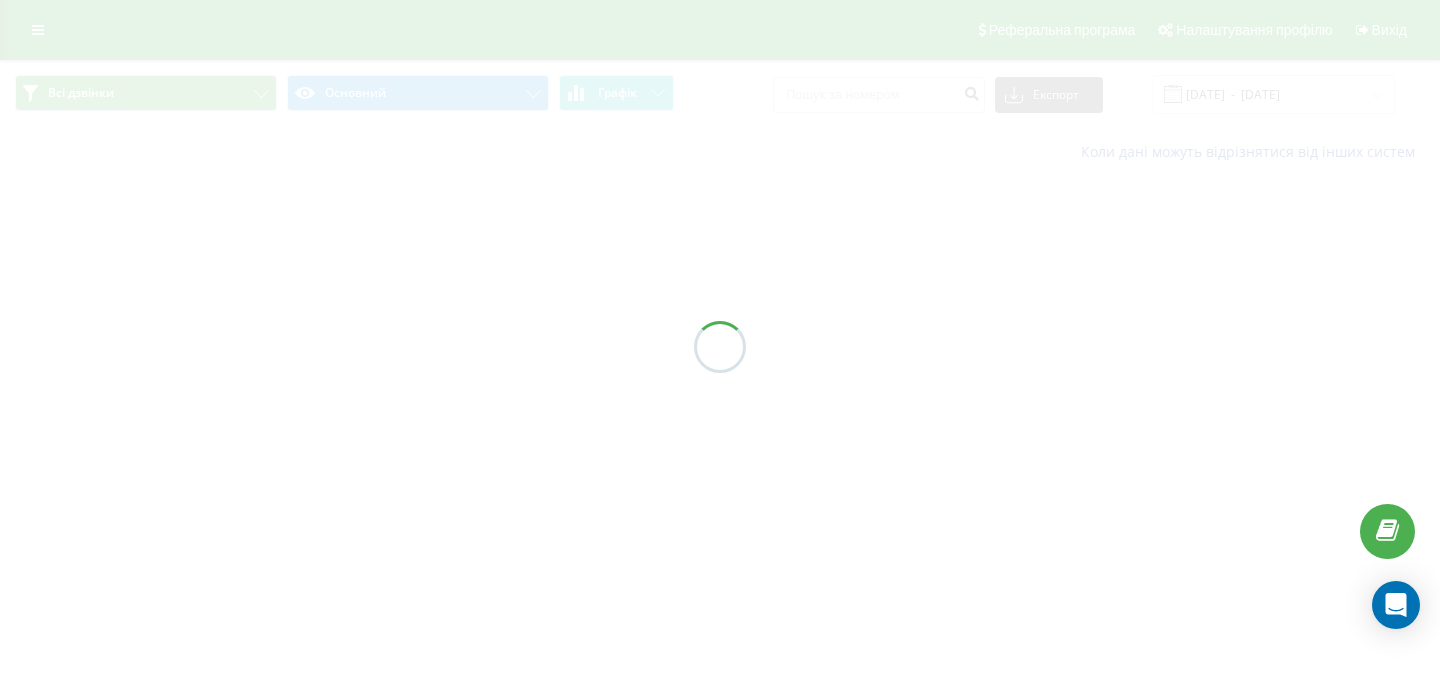 scroll, scrollTop: 0, scrollLeft: 0, axis: both 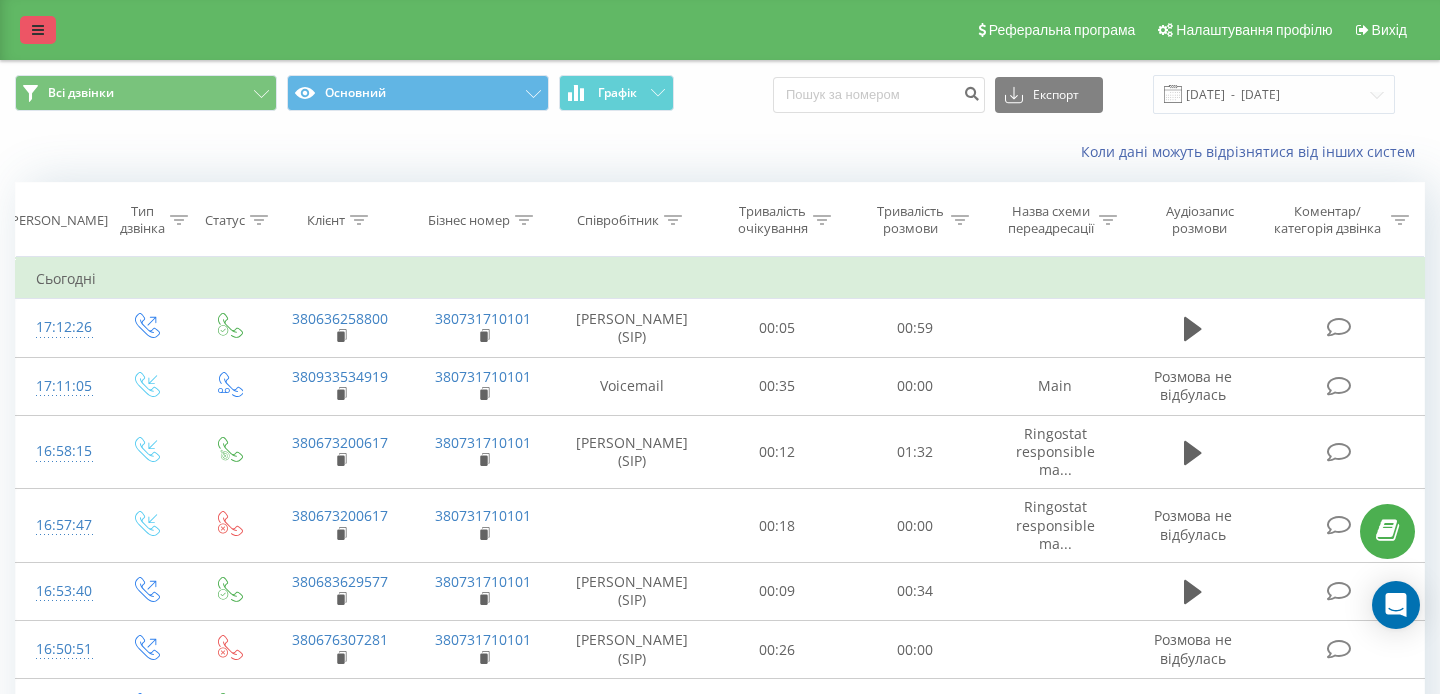 click at bounding box center (38, 30) 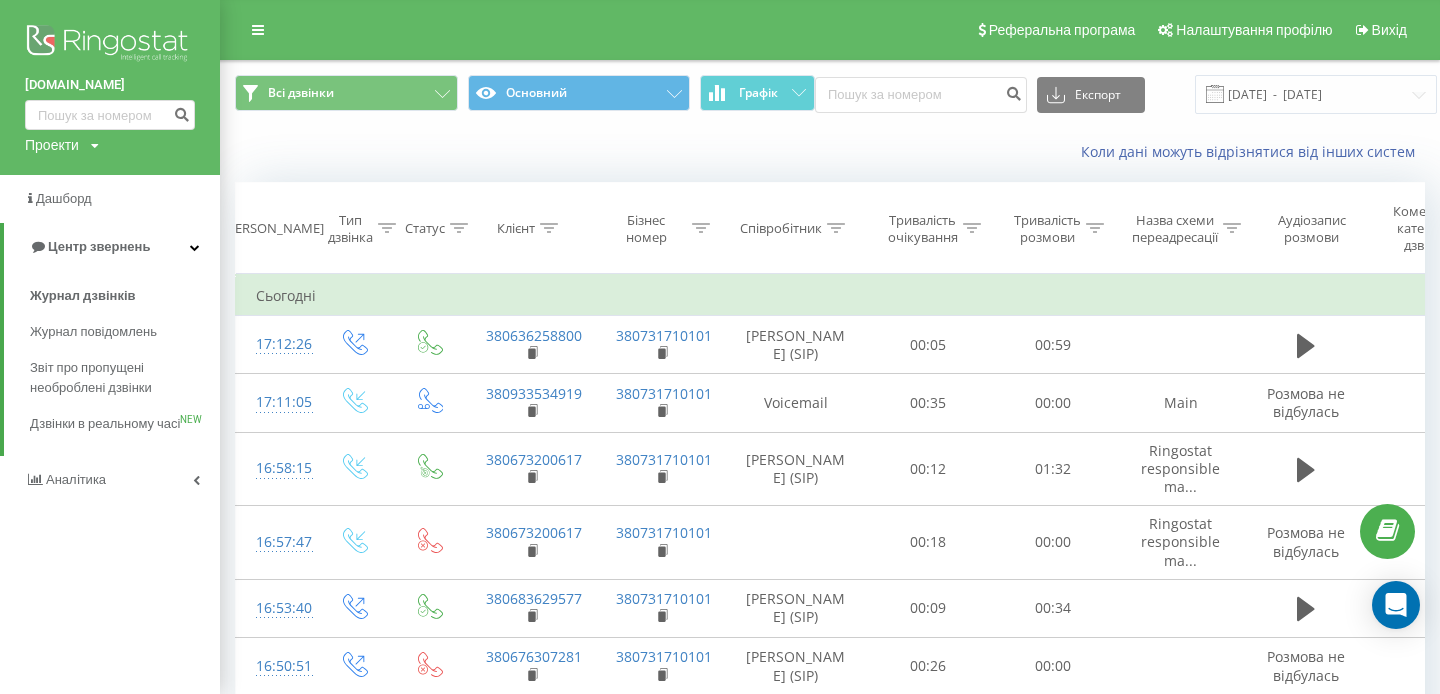 click at bounding box center (110, 45) 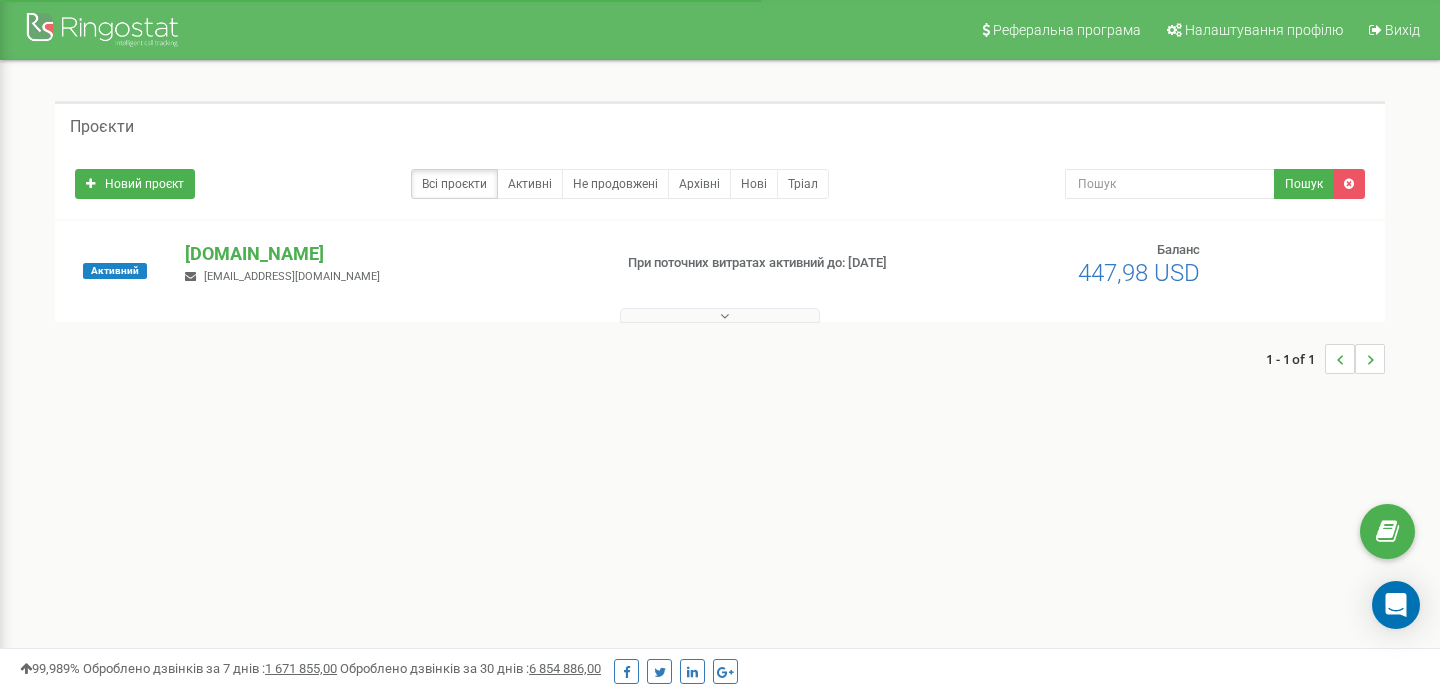 scroll, scrollTop: 0, scrollLeft: 0, axis: both 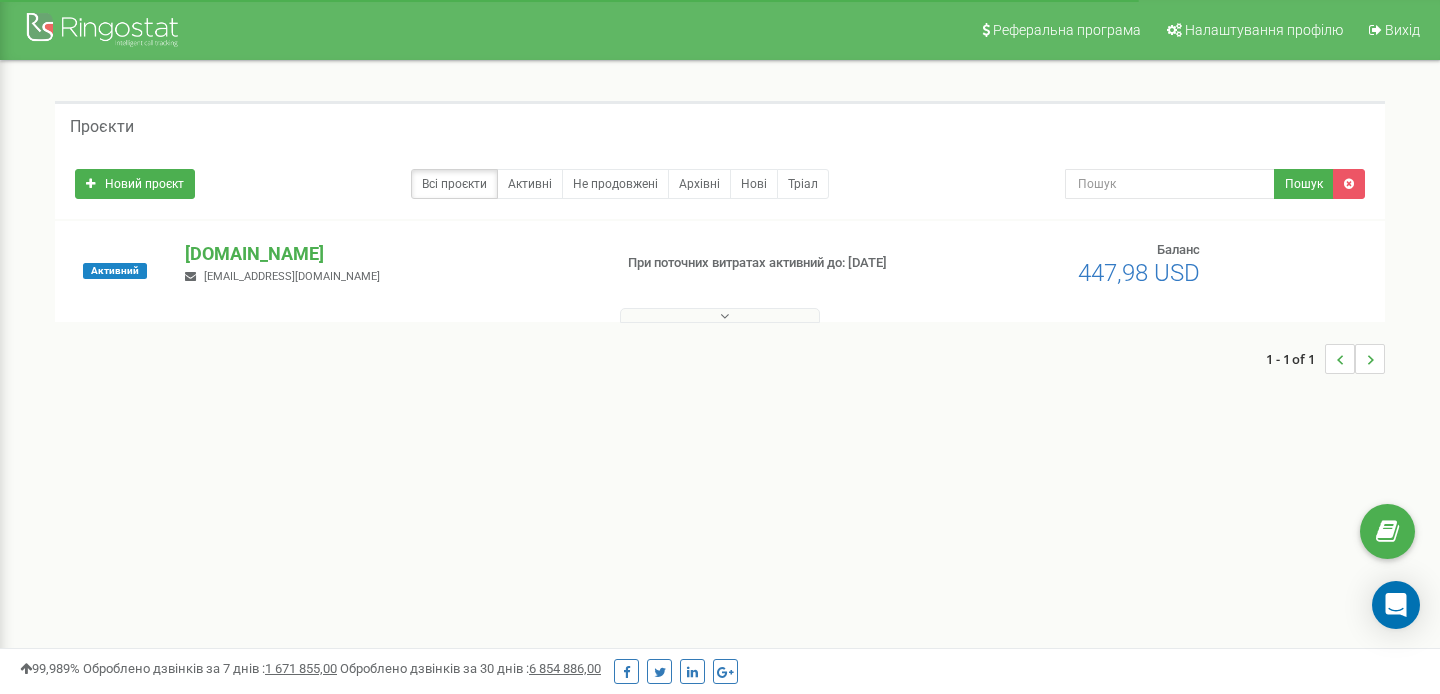 click on "1 - 1 of 1" at bounding box center (720, 359) 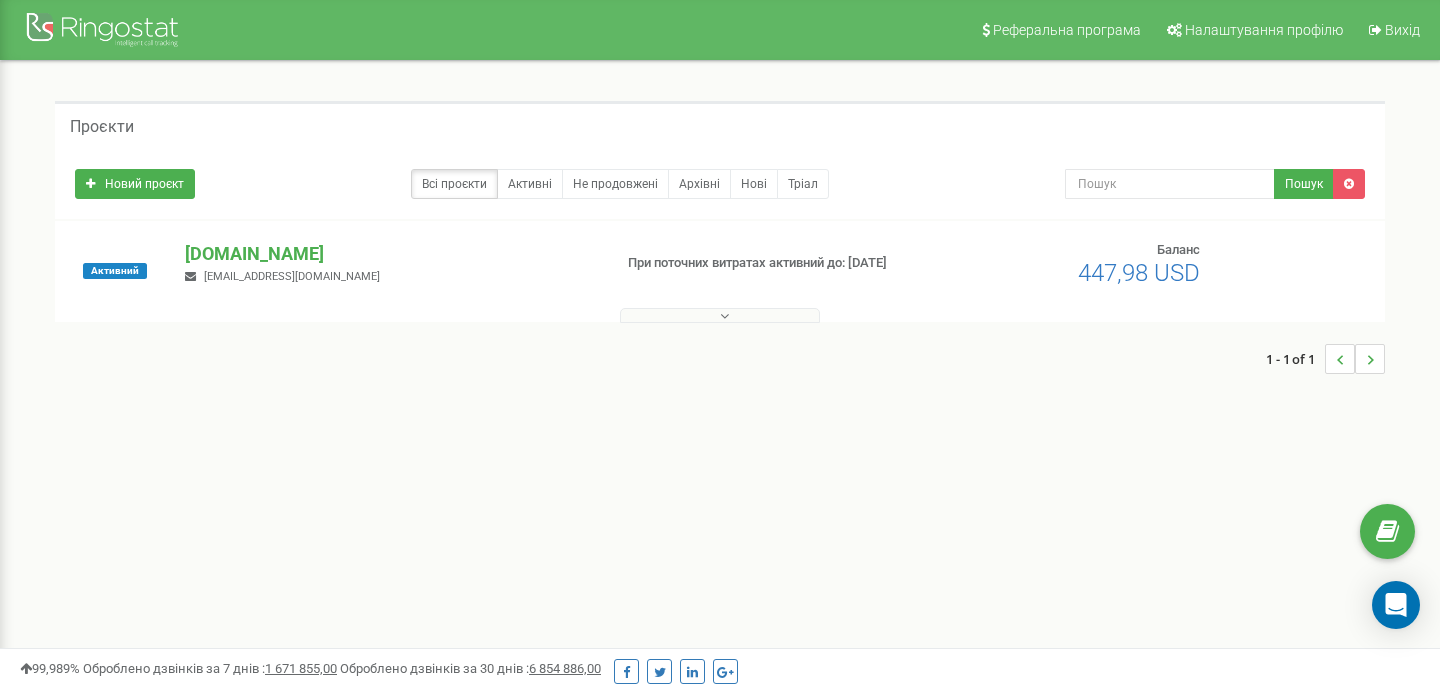 drag, startPoint x: 334, startPoint y: 155, endPoint x: 325, endPoint y: 147, distance: 12.0415945 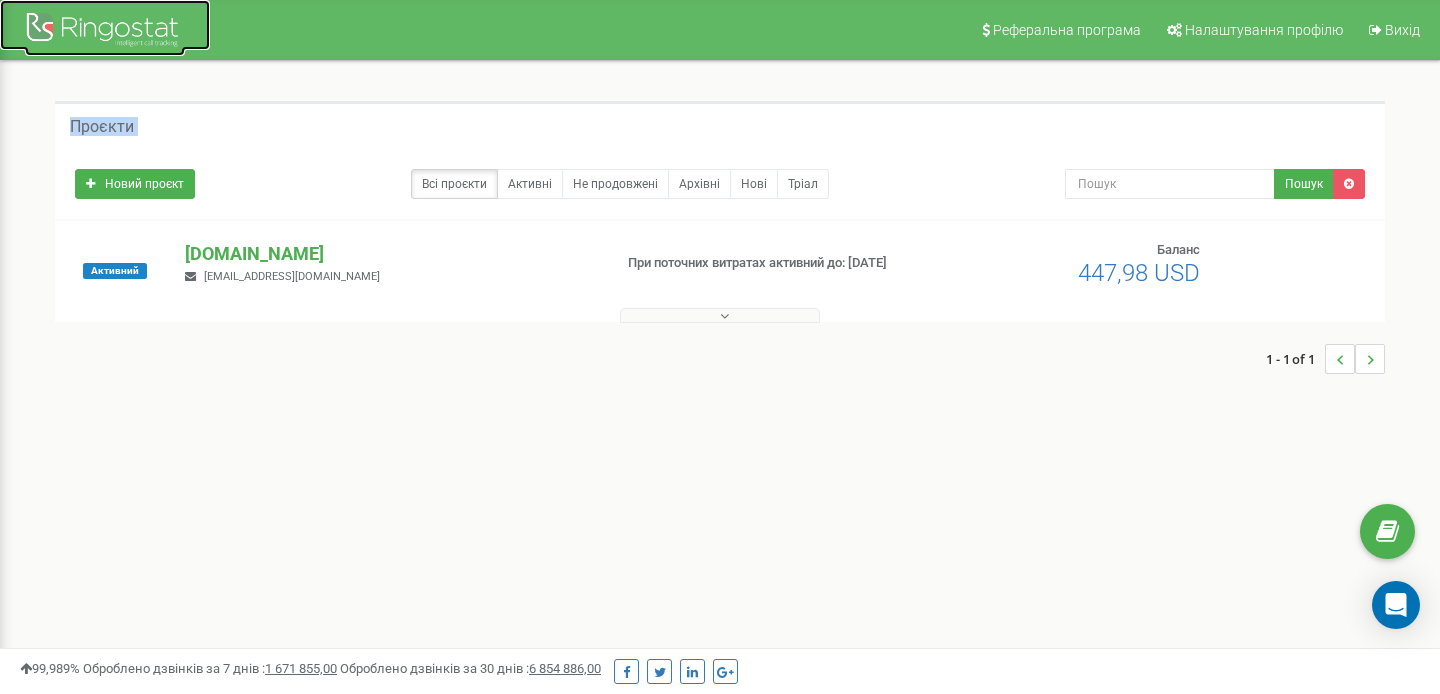 click at bounding box center (105, 32) 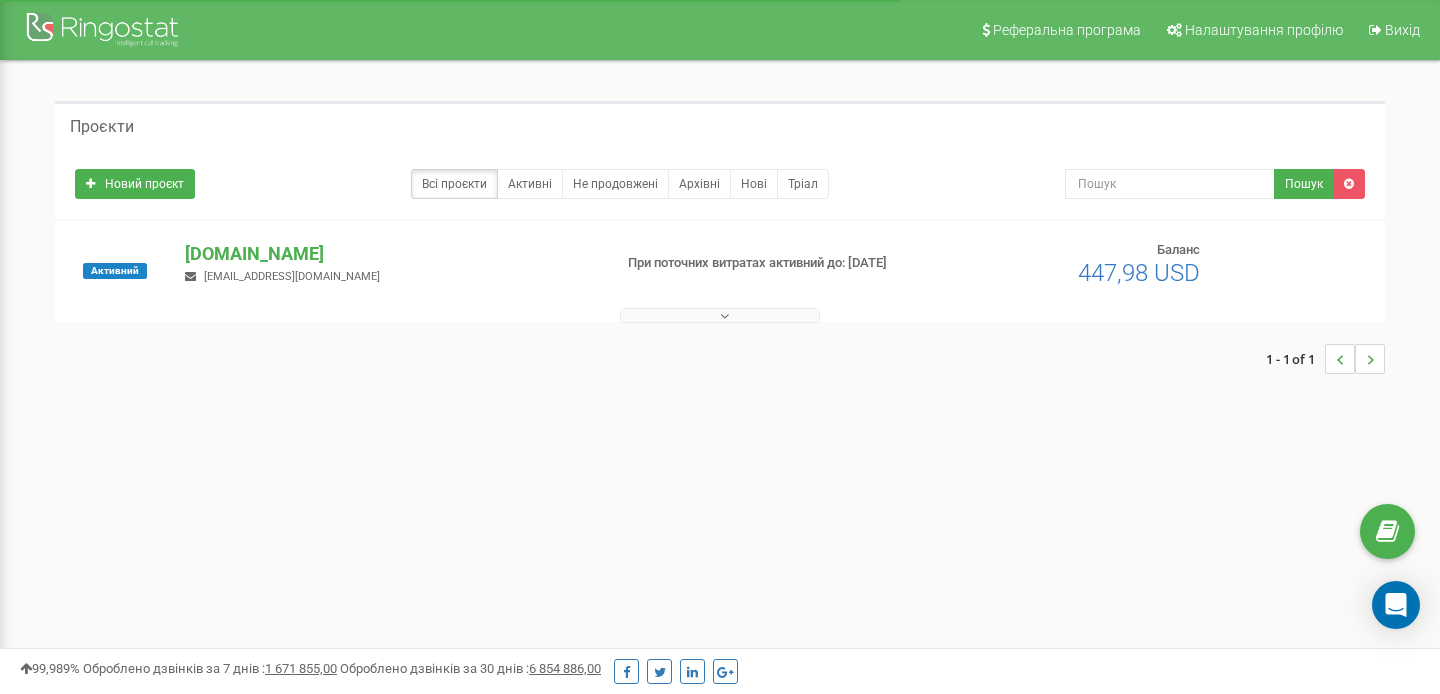 scroll, scrollTop: 0, scrollLeft: 0, axis: both 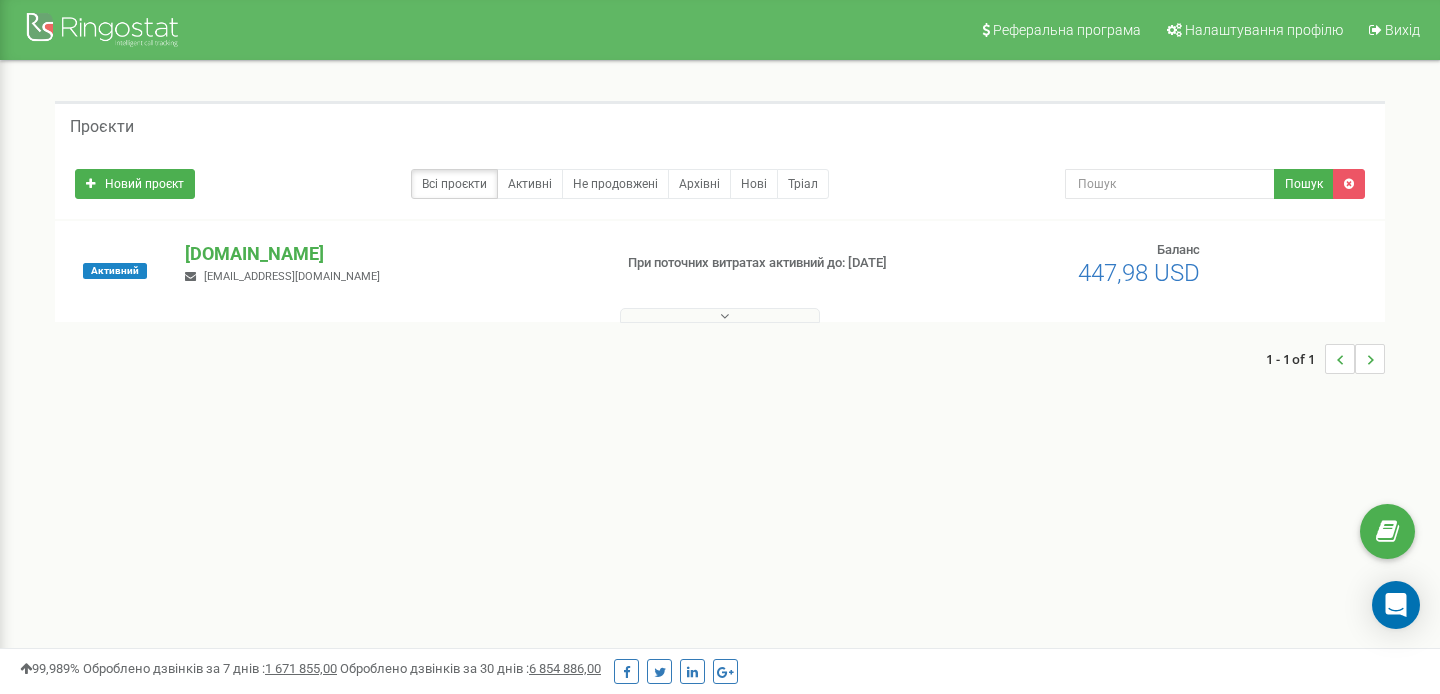 click on "iconestate.com.ua
mmspostua@gmail.com" at bounding box center [390, 263] 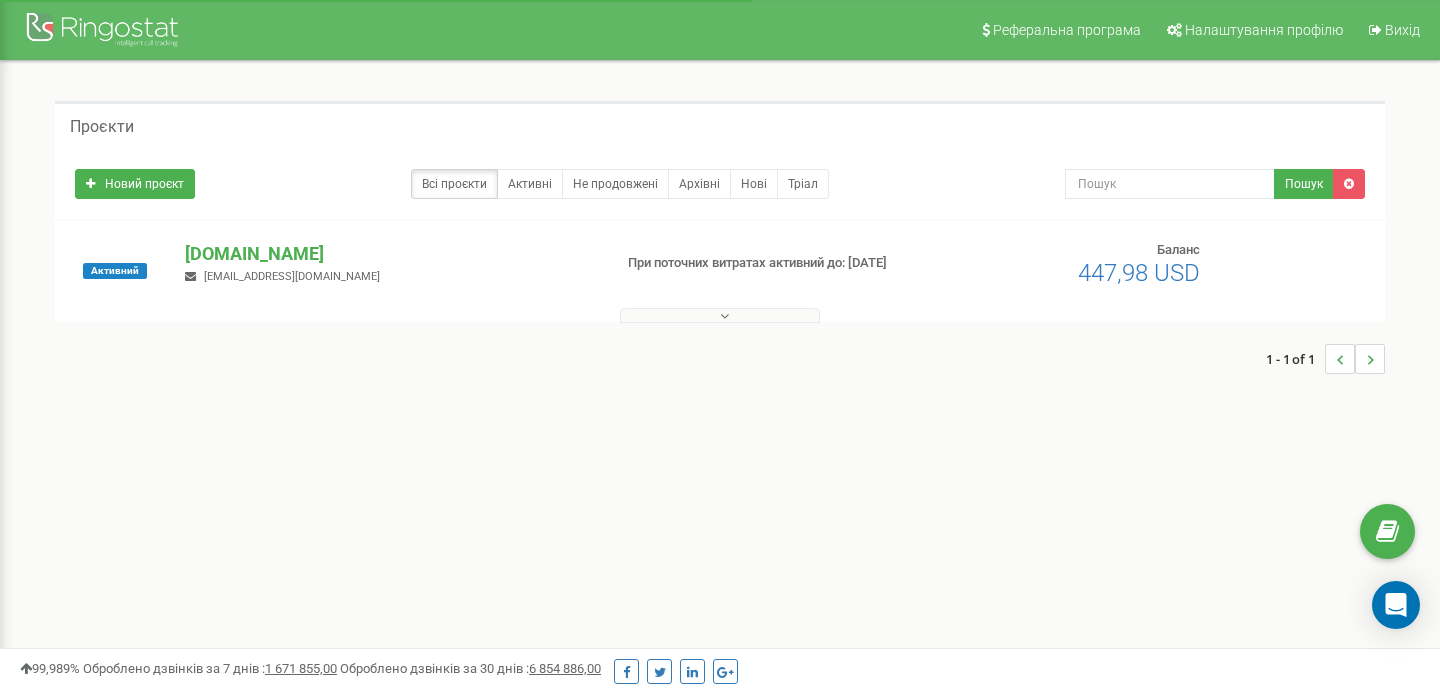 scroll, scrollTop: 0, scrollLeft: 0, axis: both 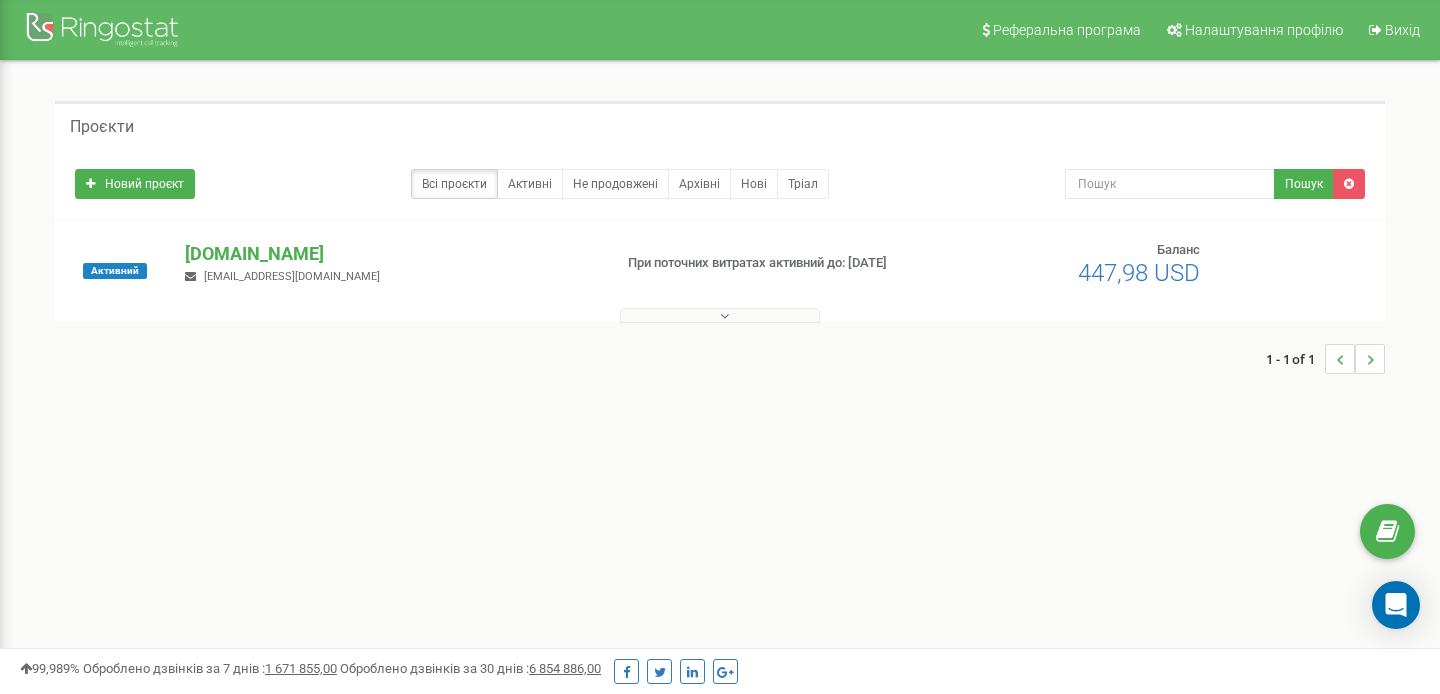 click on "1 - 1 of 1" at bounding box center (720, 359) 